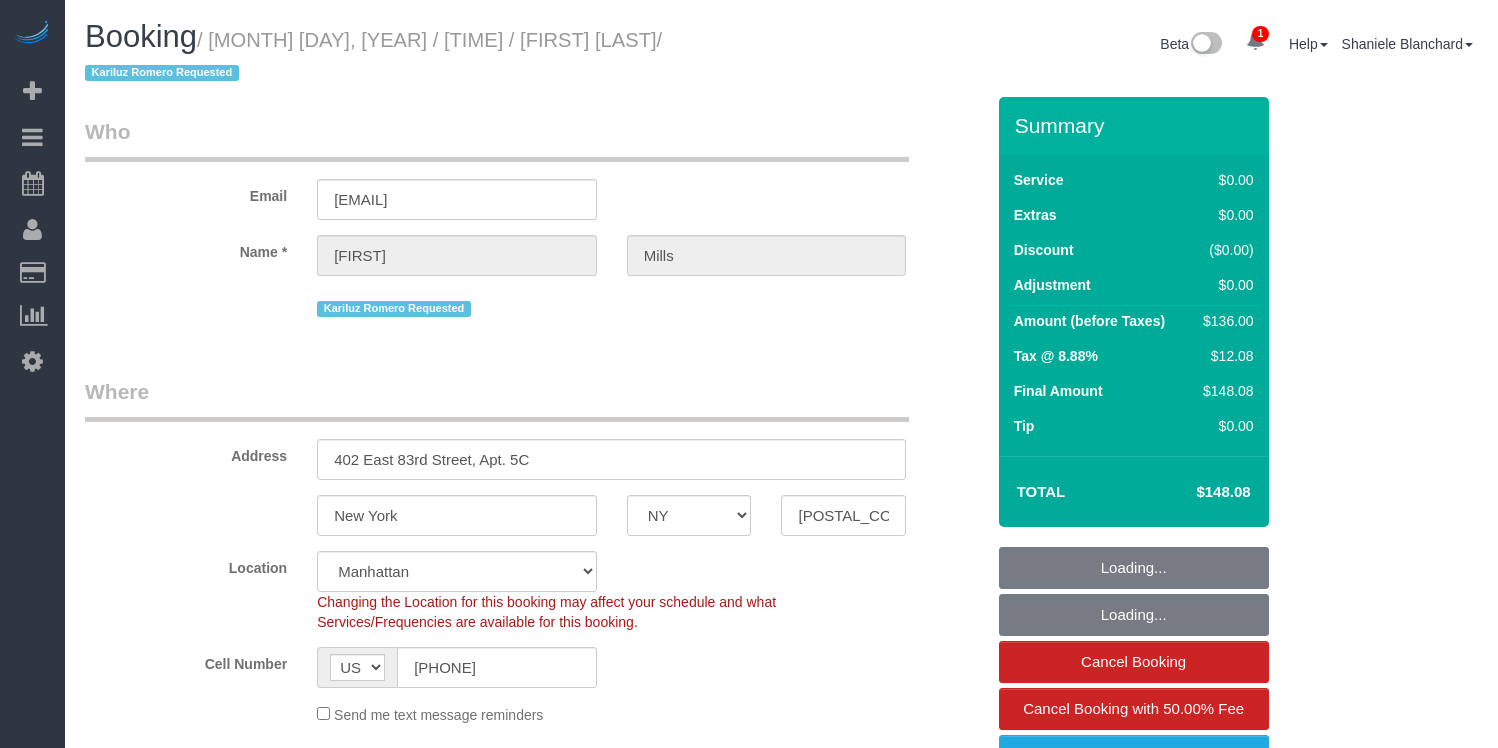 select on "NY" 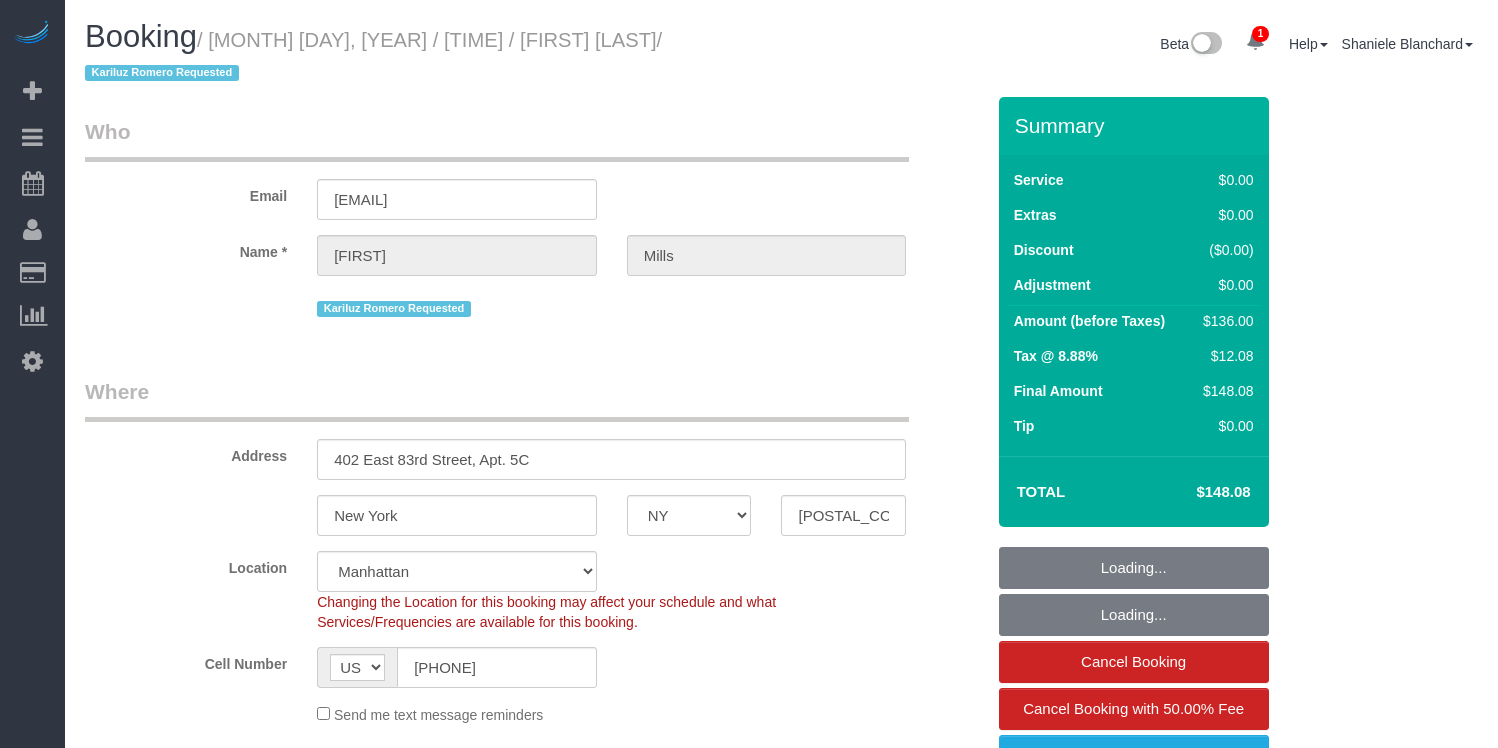 scroll, scrollTop: 0, scrollLeft: 0, axis: both 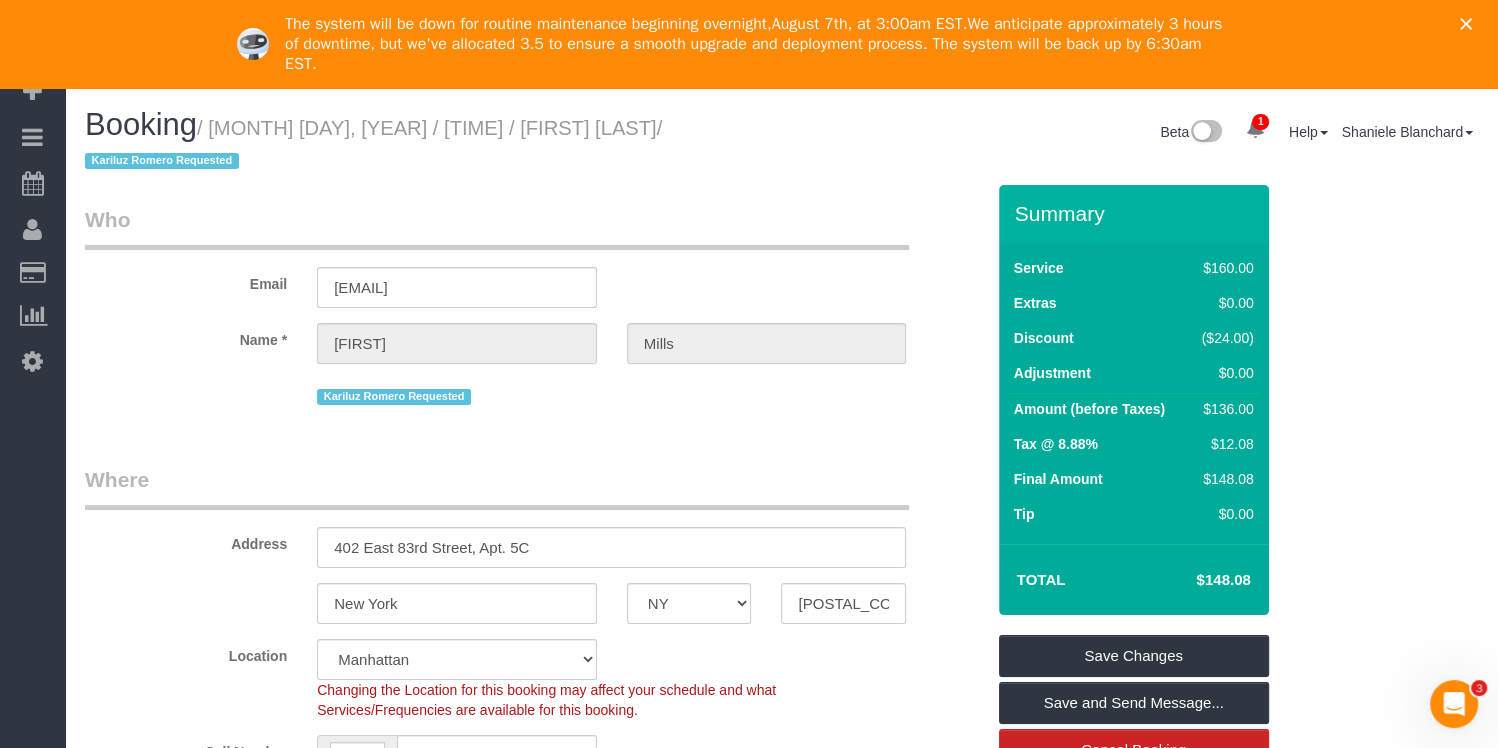 click 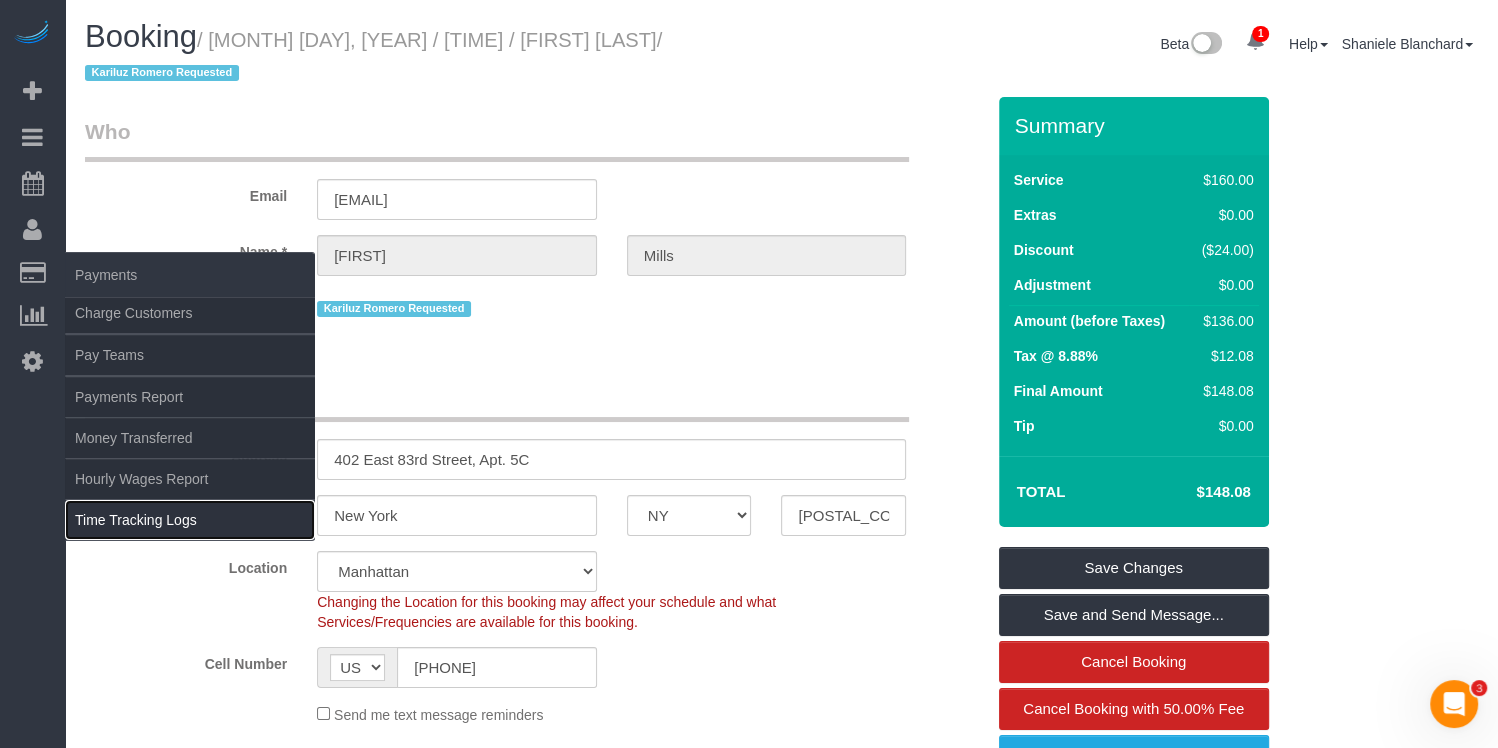click on "Time Tracking Logs" at bounding box center (190, 520) 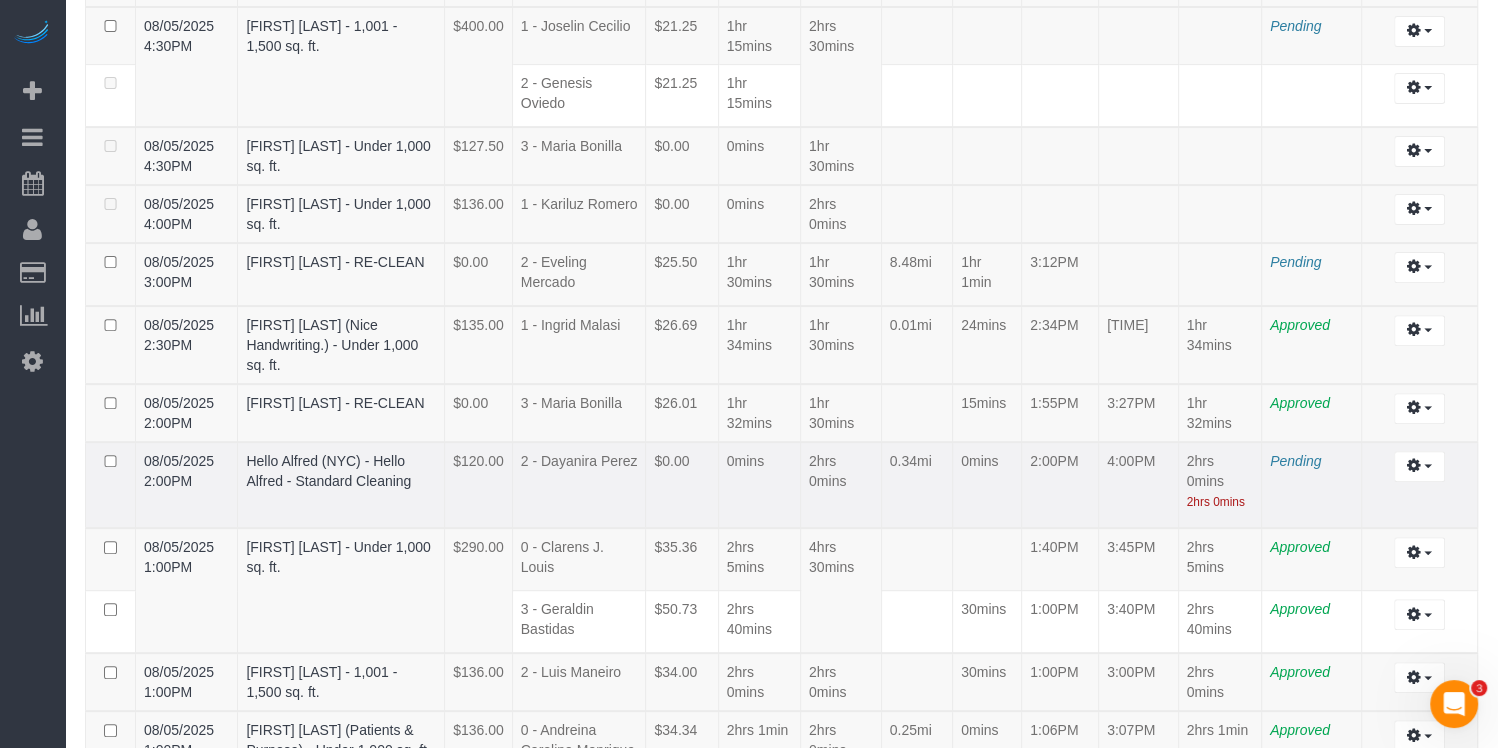 scroll, scrollTop: 477, scrollLeft: 0, axis: vertical 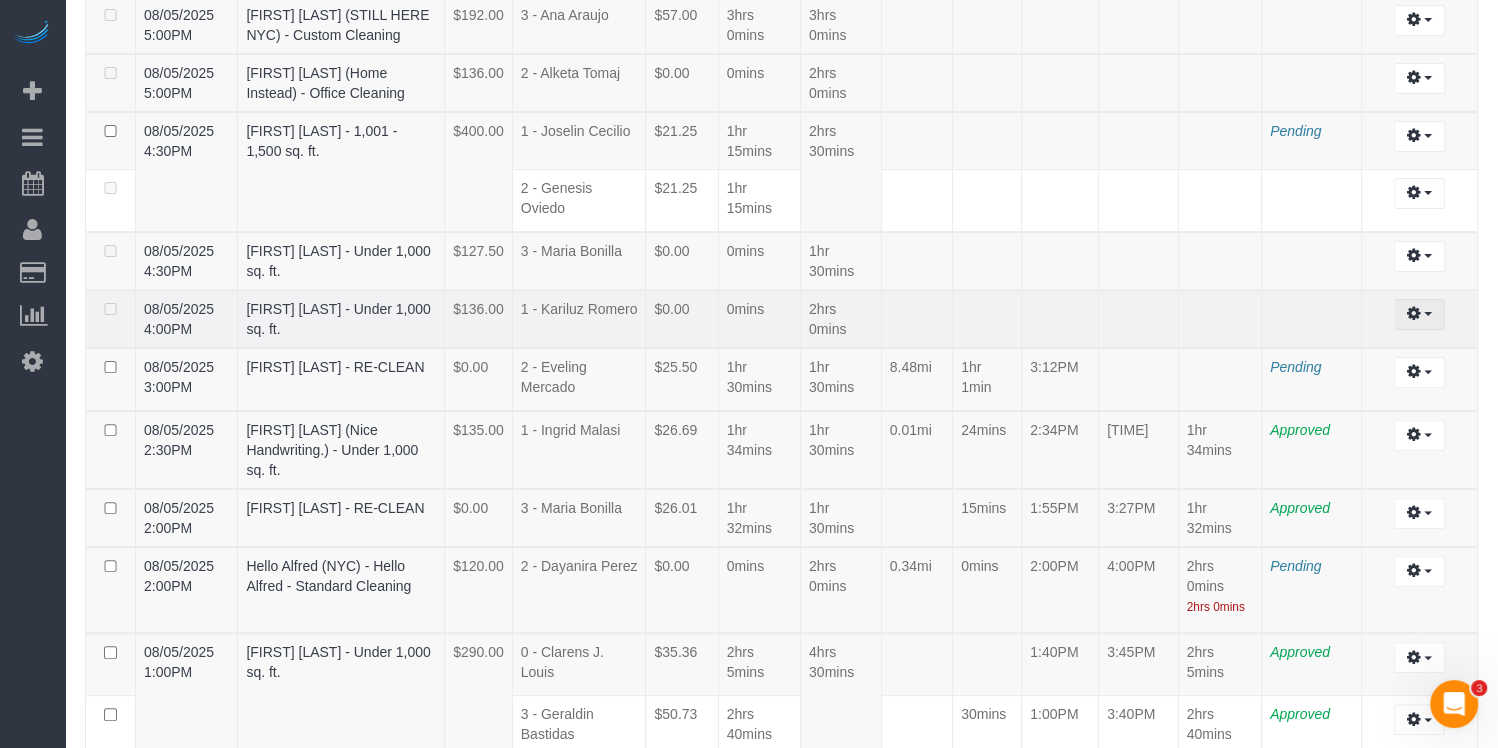 click at bounding box center (1419, 314) 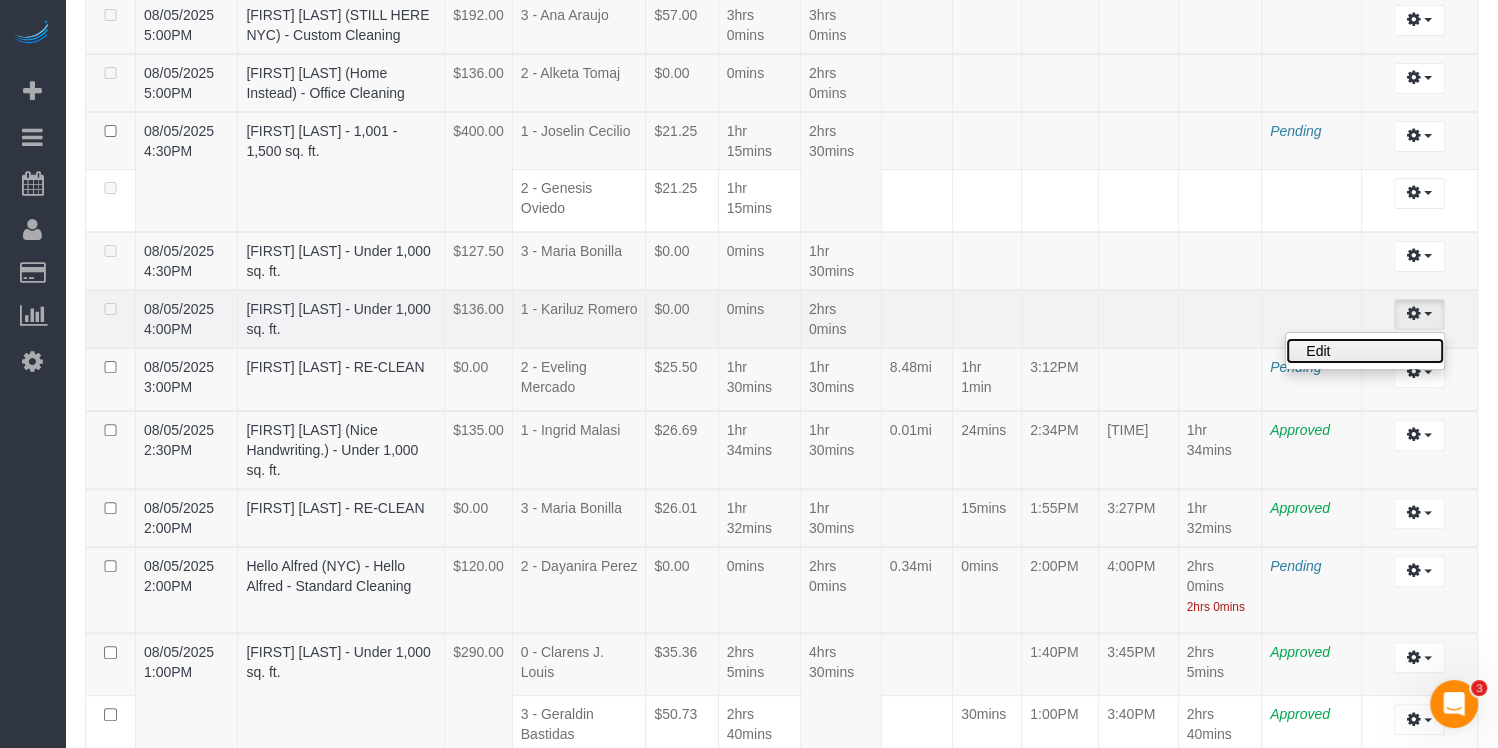 click on "Edit" at bounding box center (1365, 351) 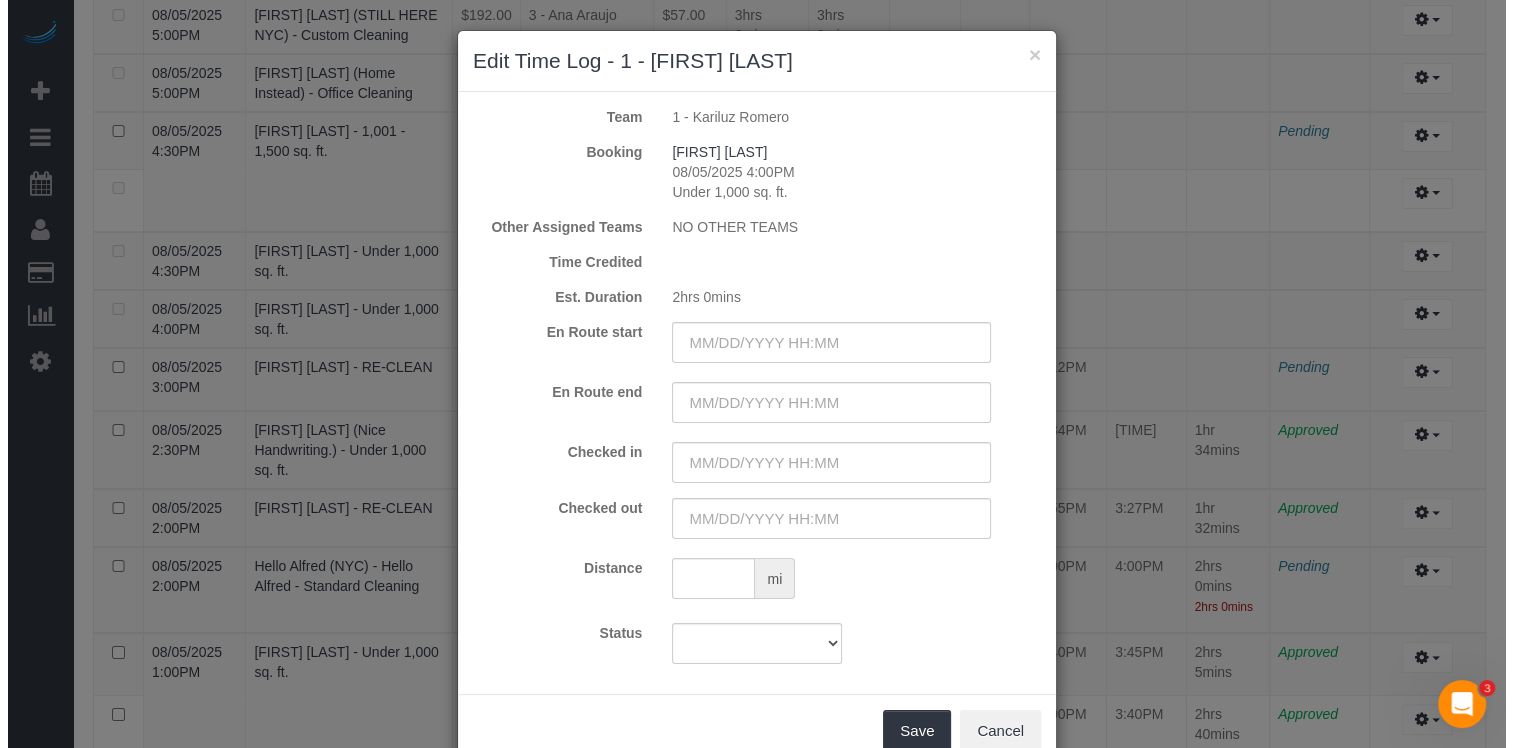scroll, scrollTop: 457, scrollLeft: 0, axis: vertical 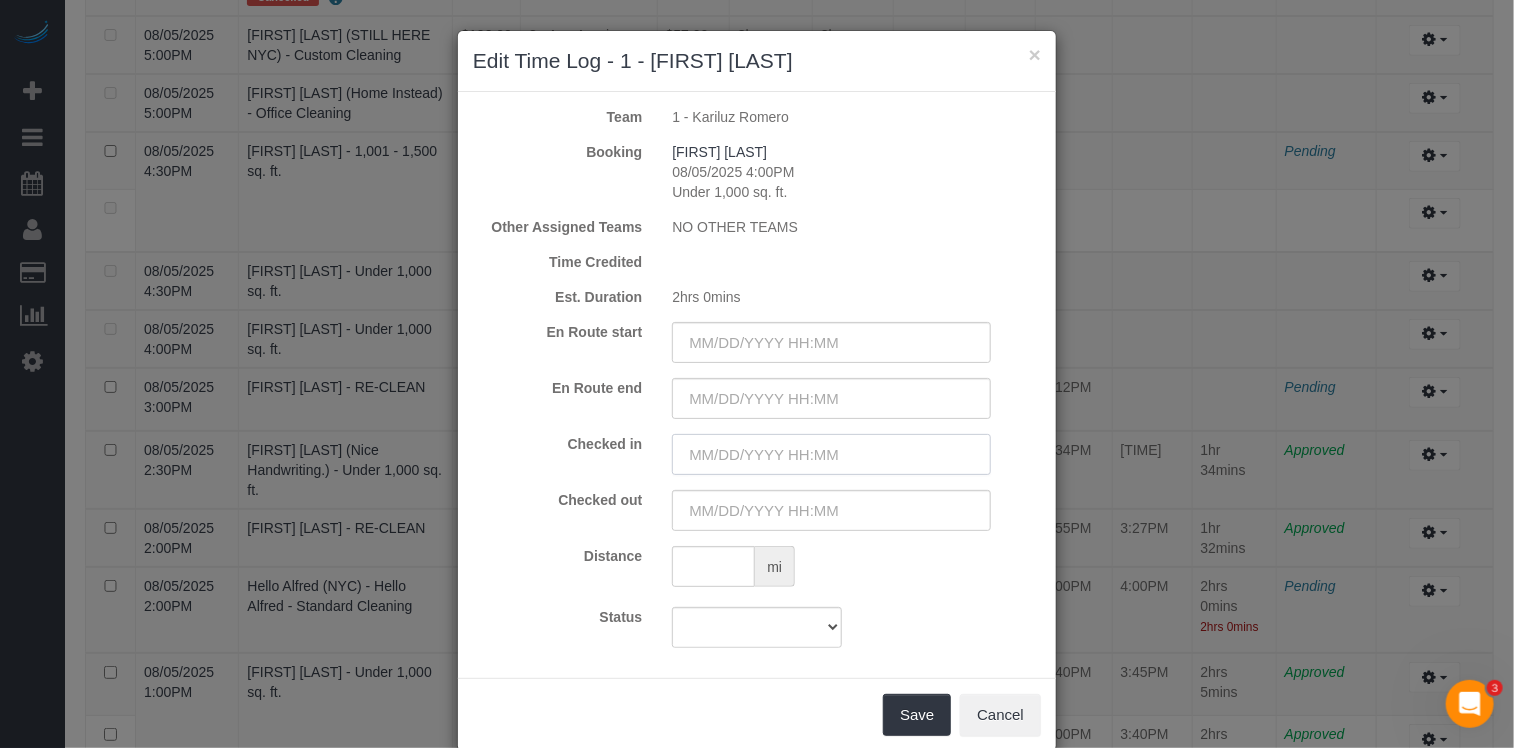 click at bounding box center [831, 454] 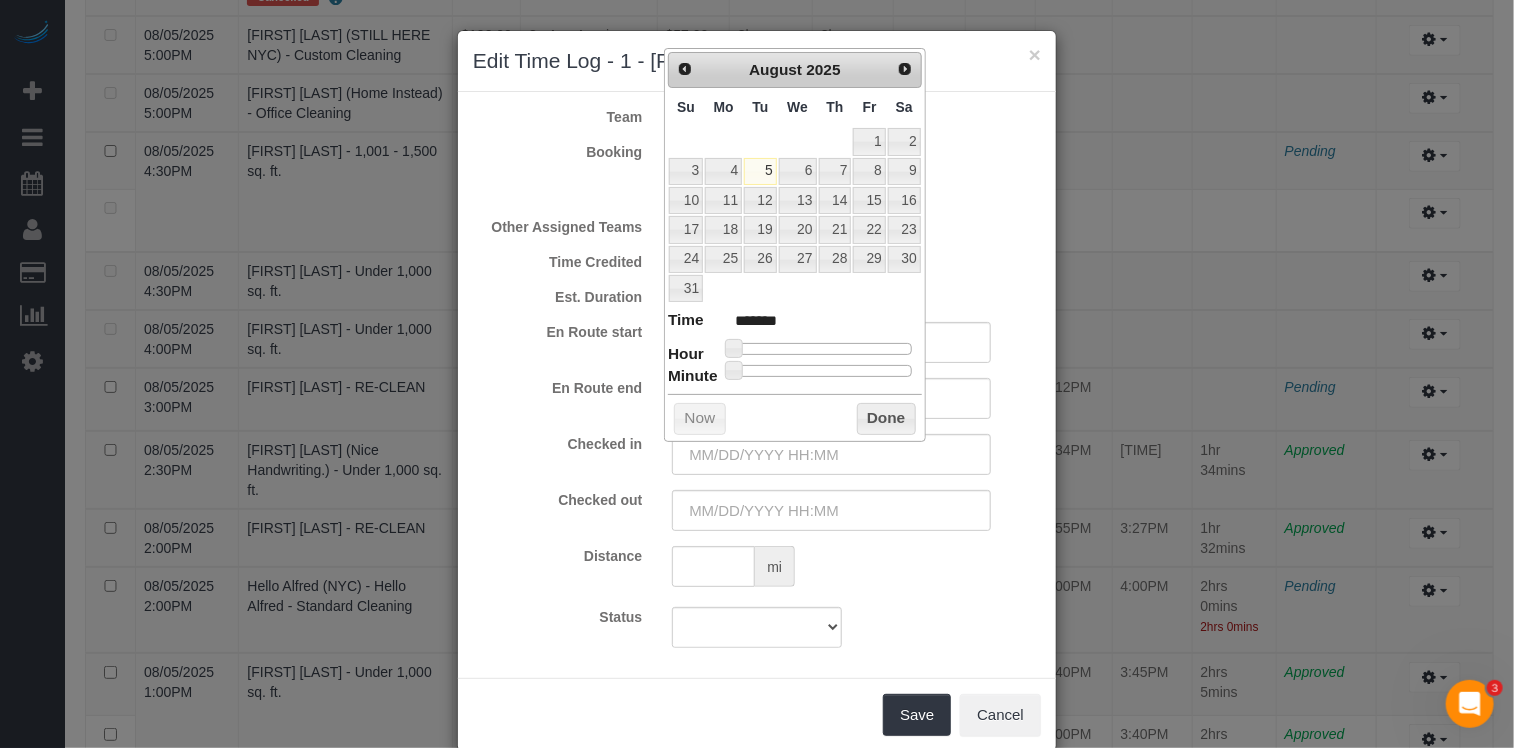 click on "Time ******* Hour Minute Second Millisecond Microsecond Time Zone ***** ***** ***** ***** ***** ***** ***** ***** ***** ***** ***** ***** ***** ***** ***** ***** ***** ***** ***** ***** ***** ***** ***** ***** ***** ***** ***** ***** ***** ***** ***** ***** ***** ***** ***** ***** ***** ***** ***** *****" at bounding box center [795, 343] 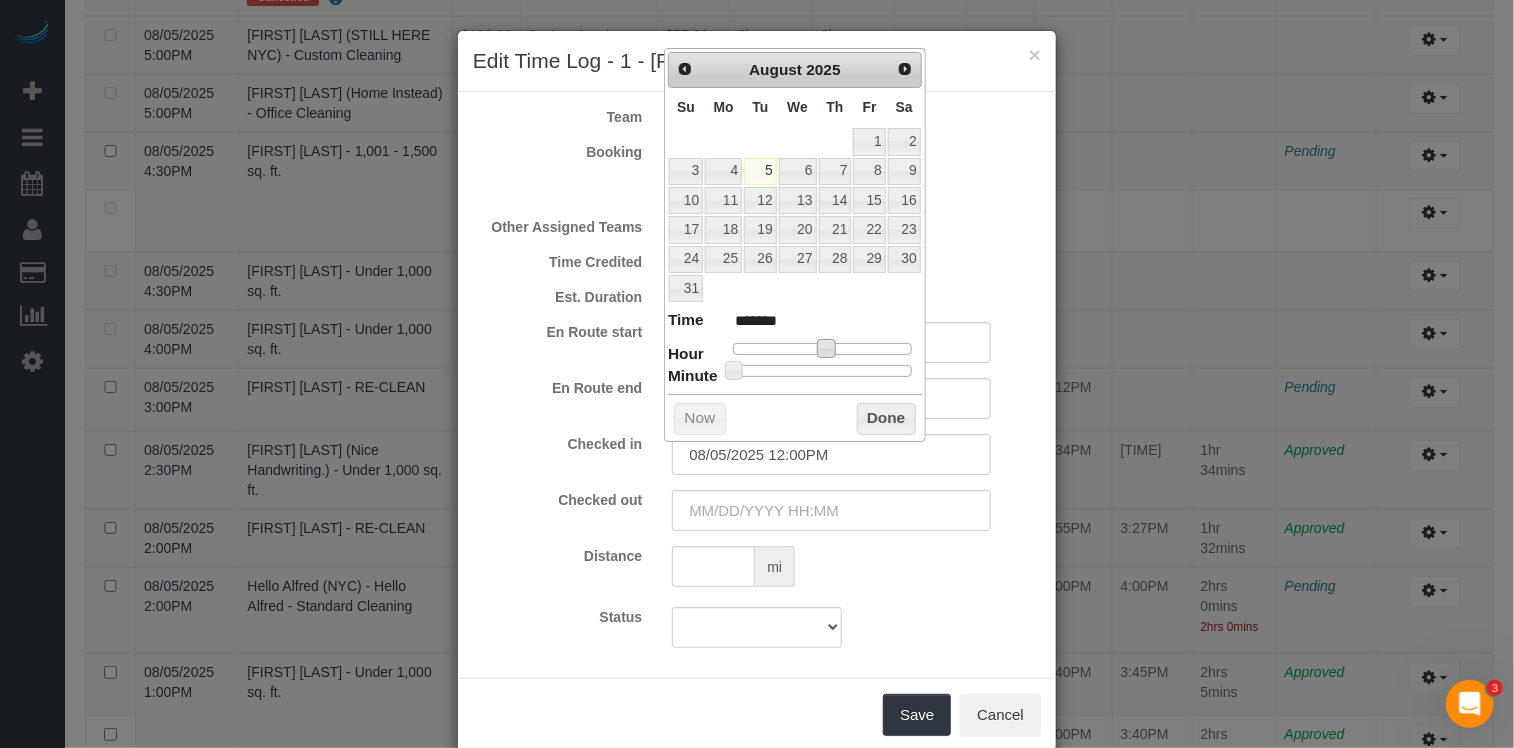 click at bounding box center (826, 348) 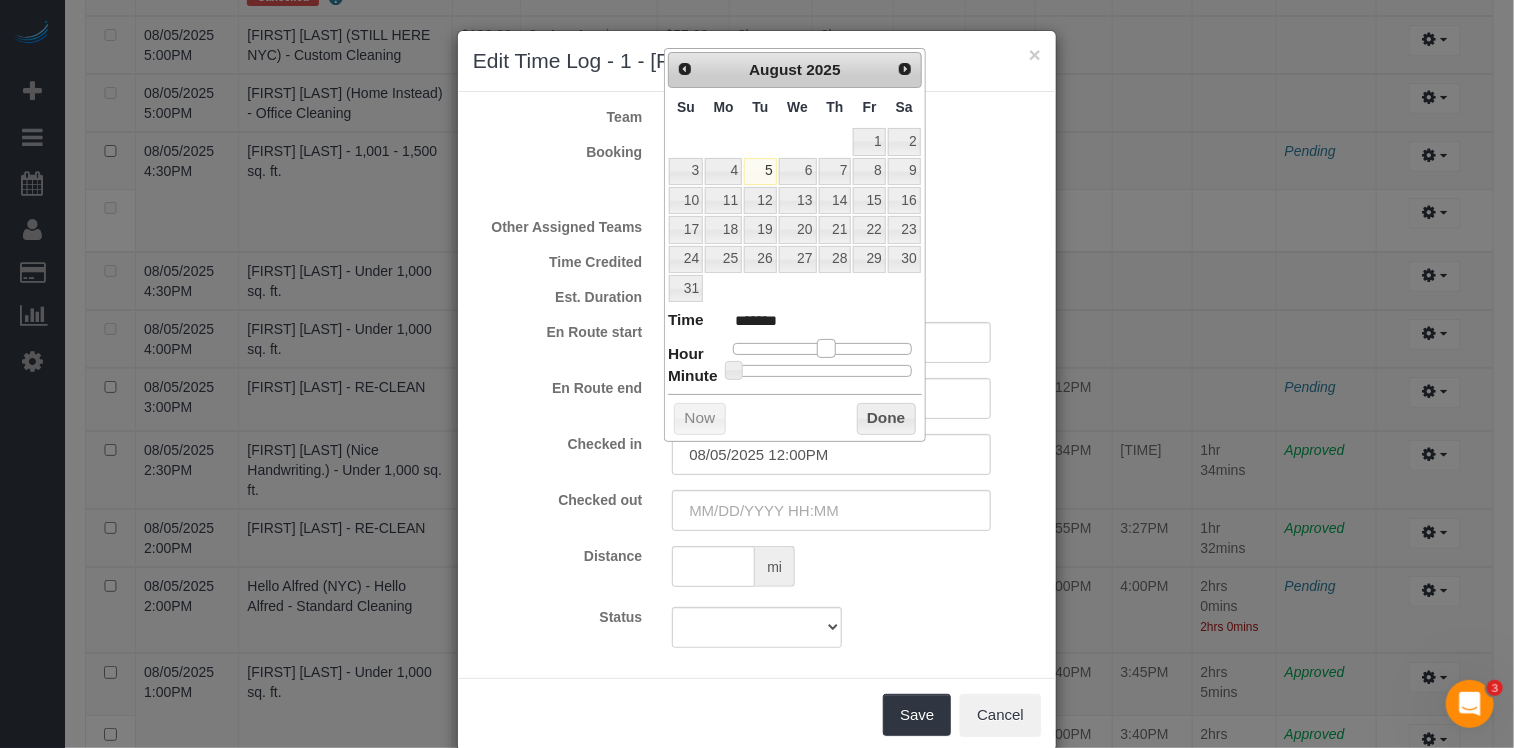 type on "08/05/2025 1:00PM" 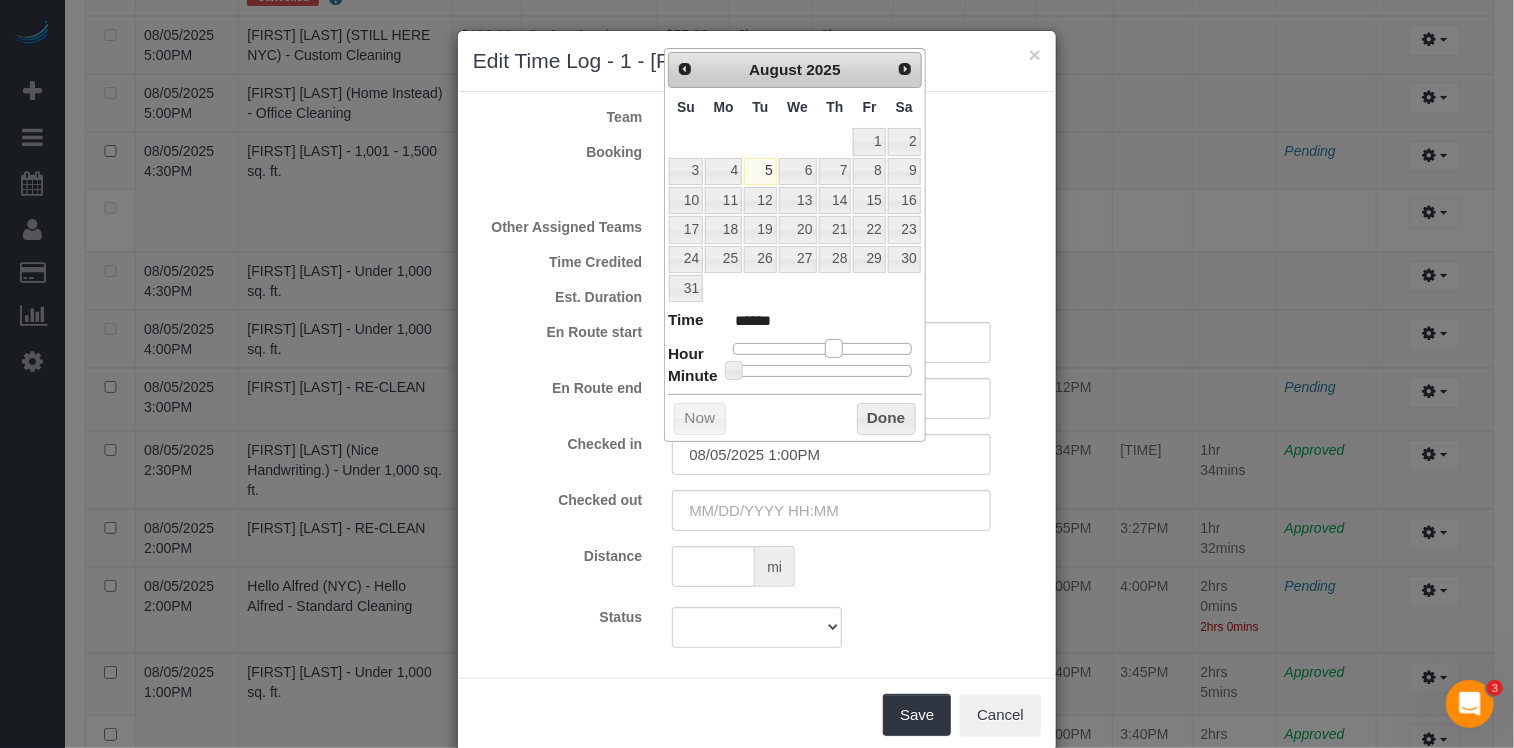 type on "08/05/2025 2:00PM" 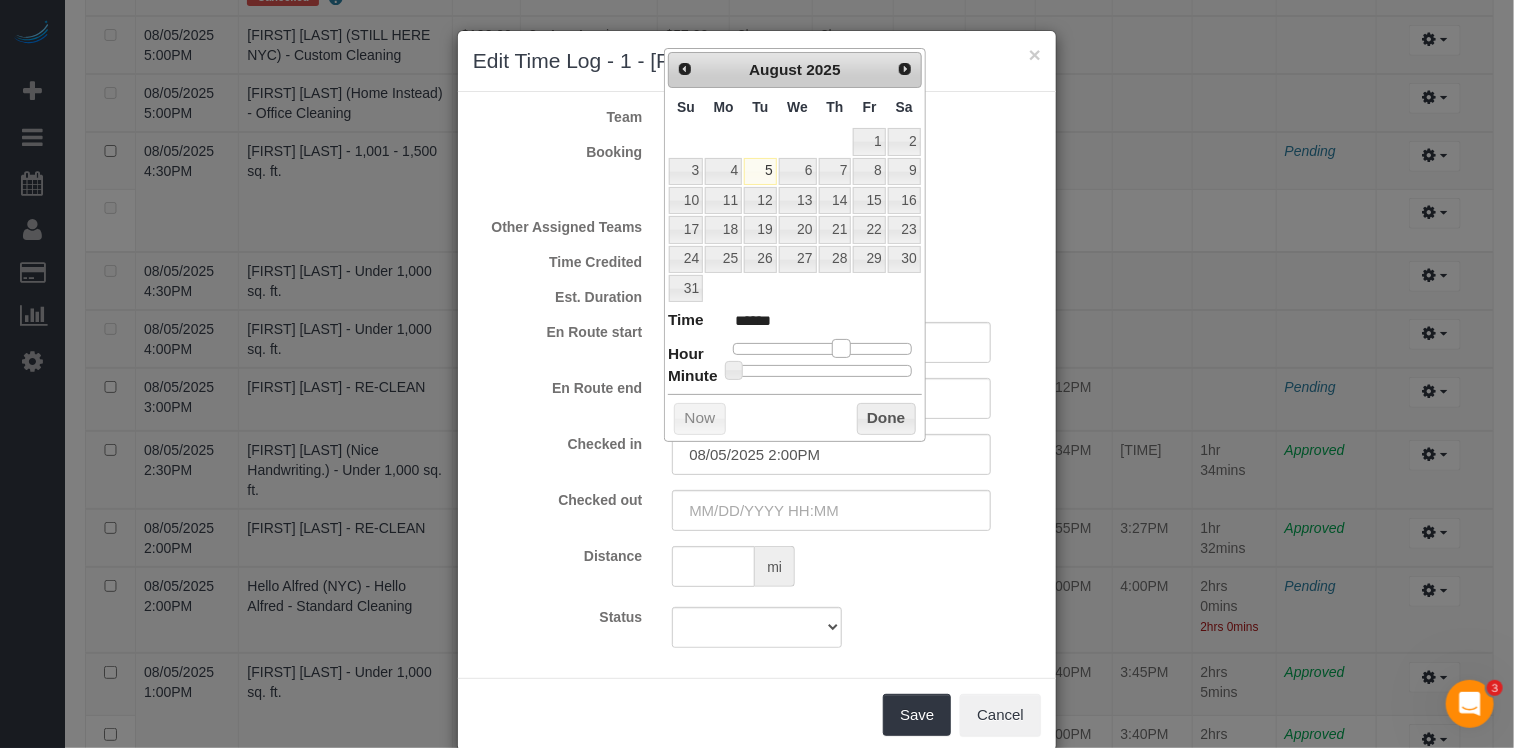 drag, startPoint x: 829, startPoint y: 336, endPoint x: 847, endPoint y: 339, distance: 18.248287 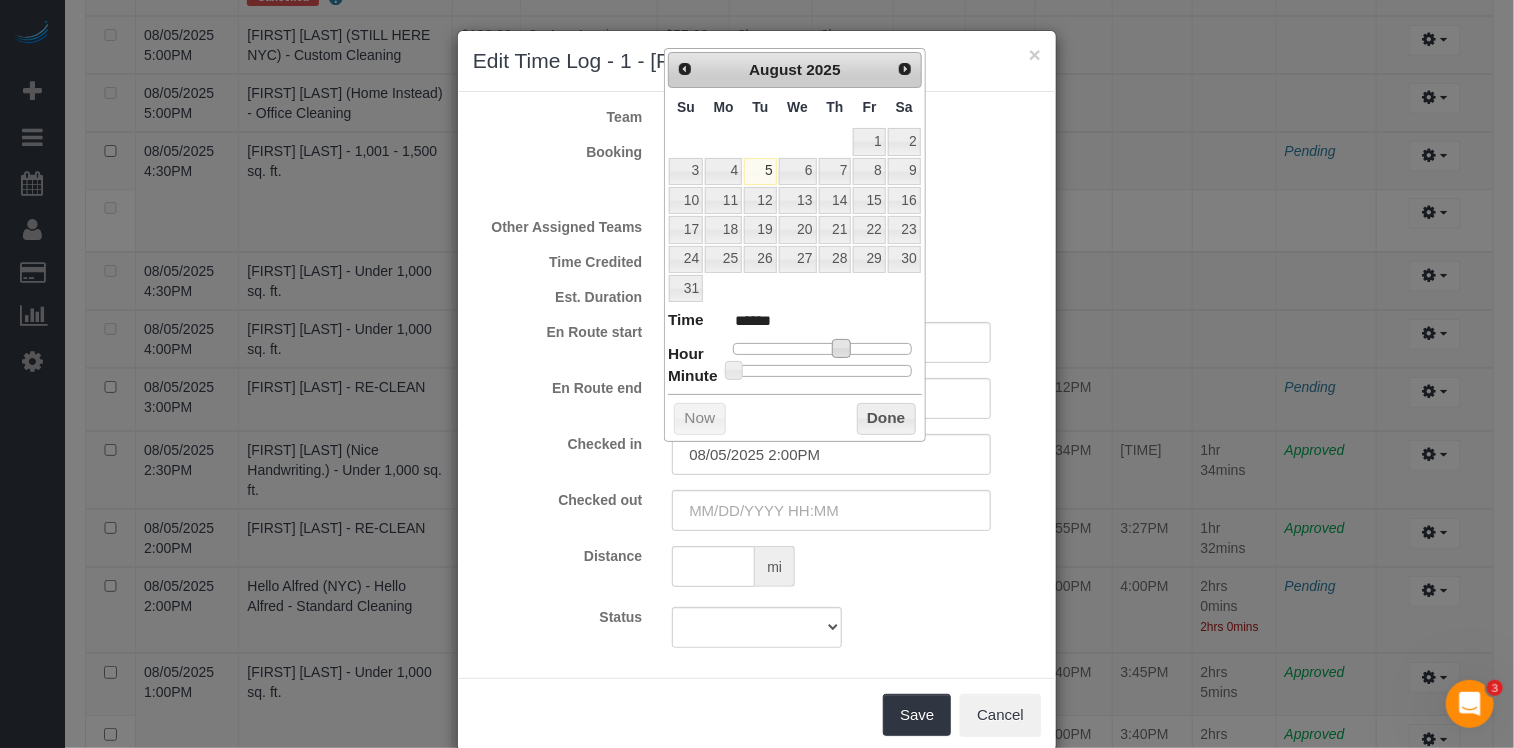 click at bounding box center [822, 371] 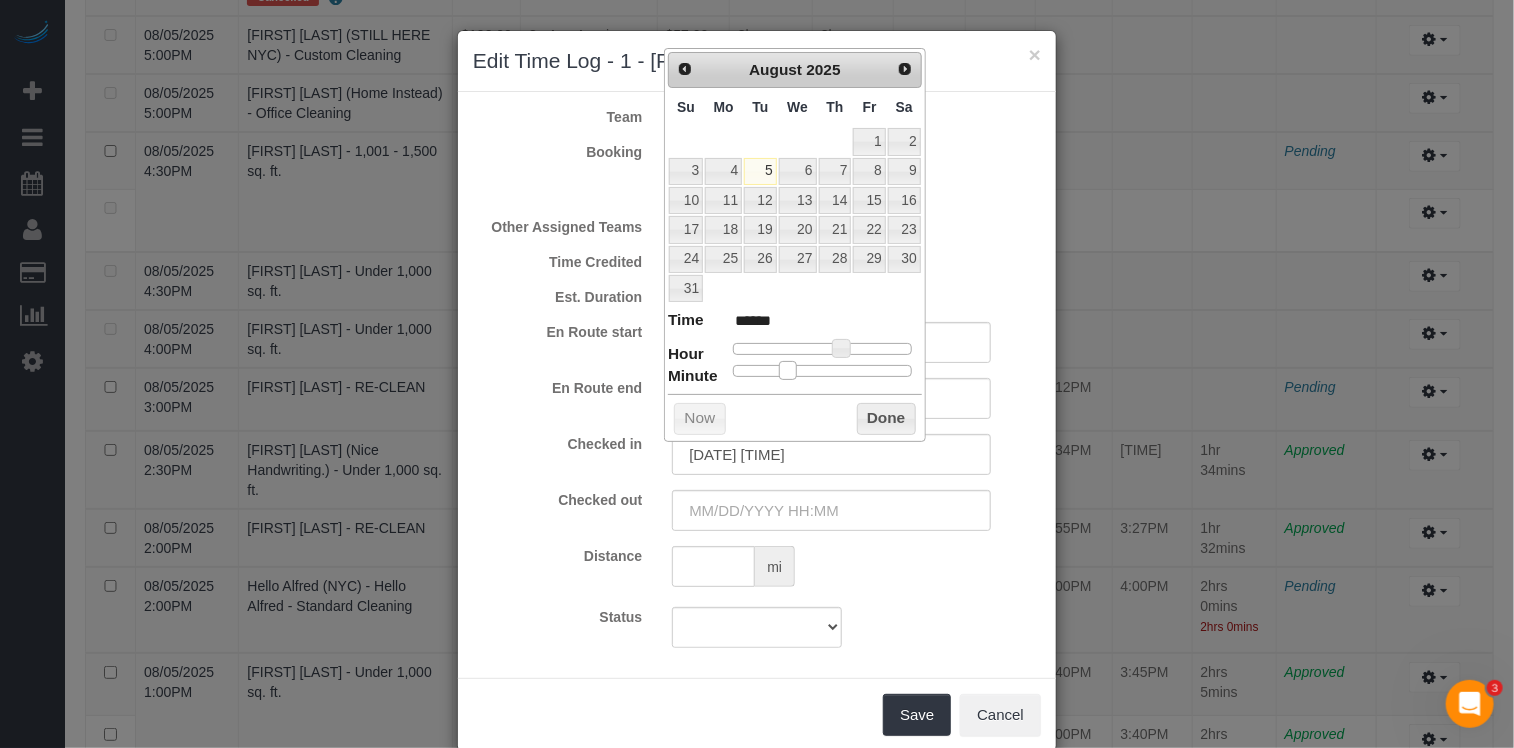 type on "[DATE] [TIME]" 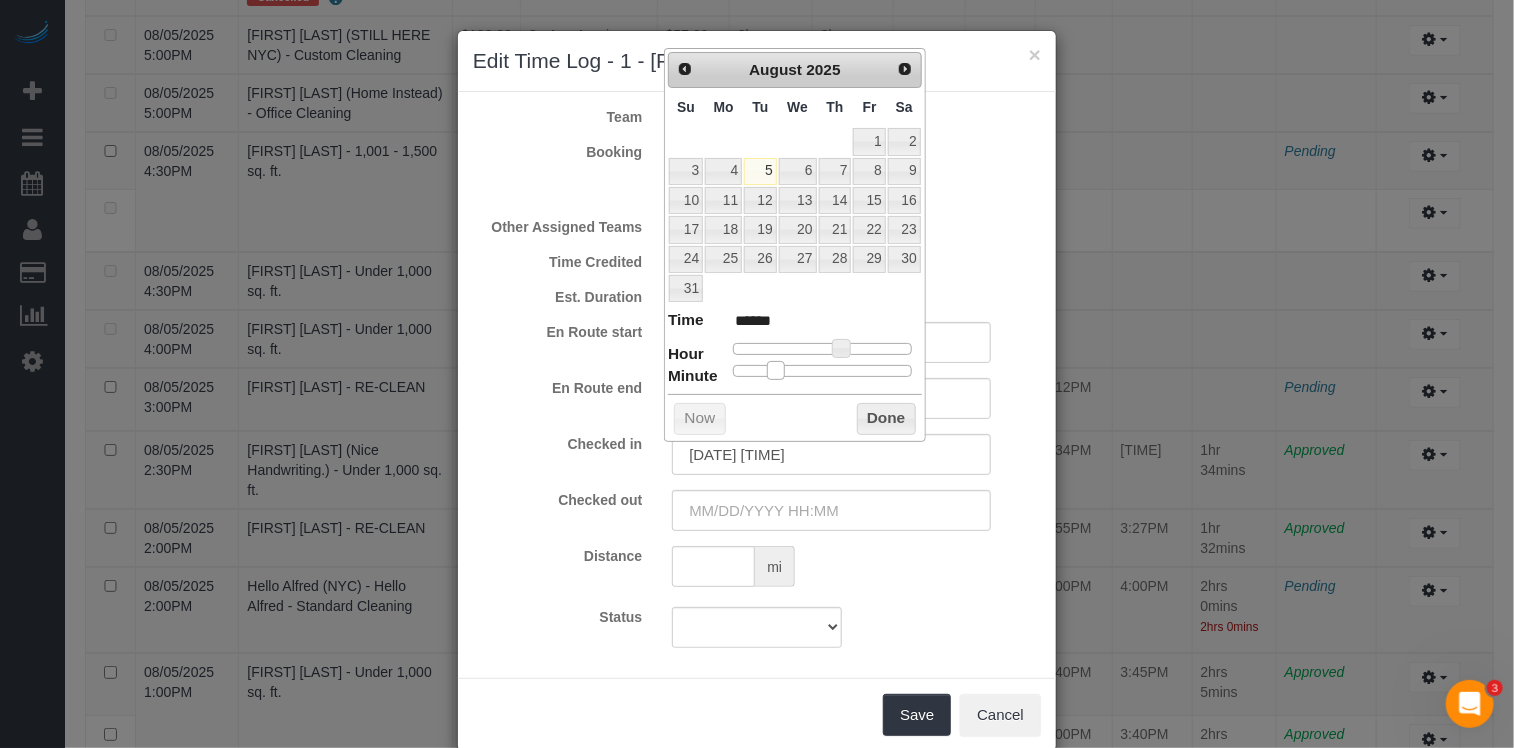 type on "[DATE] [TIME]" 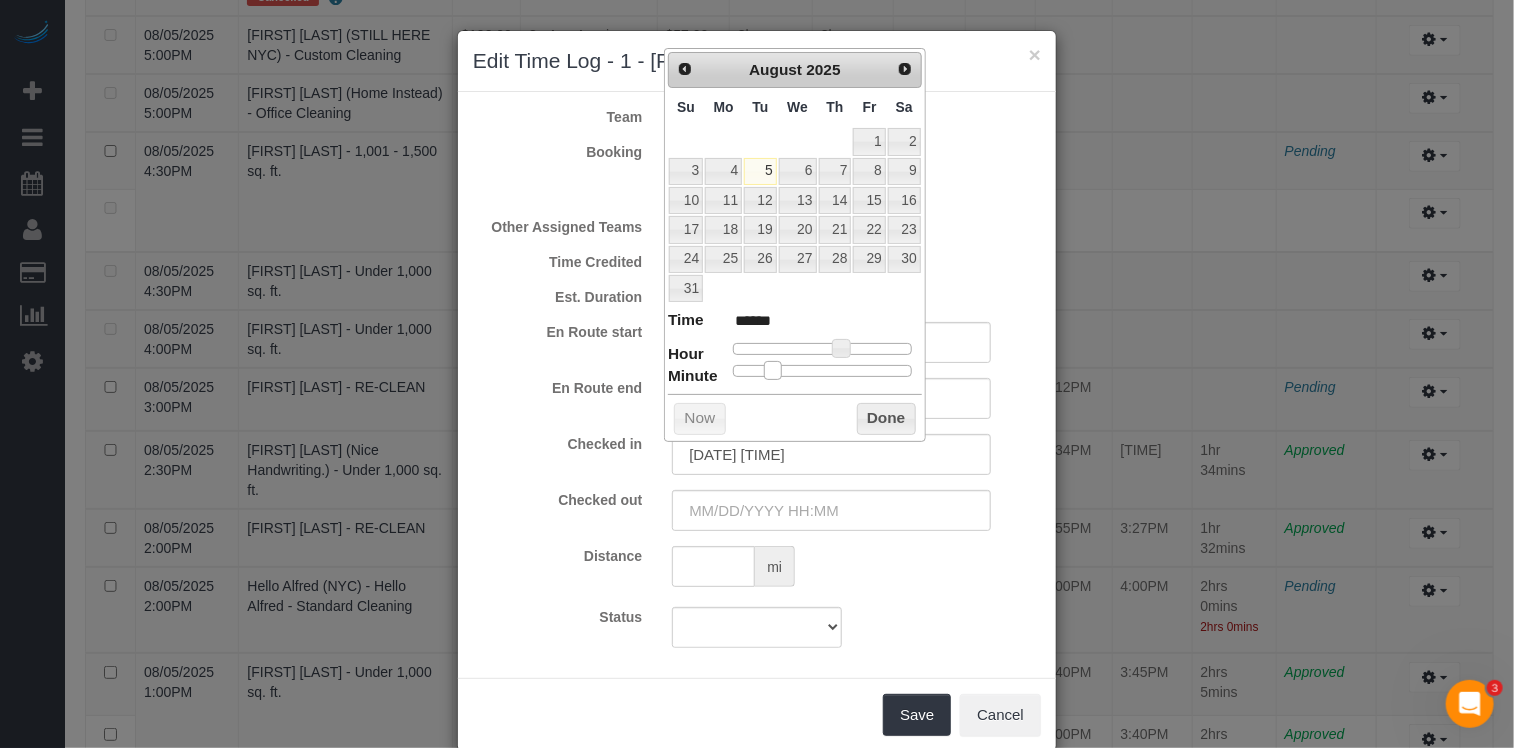 type on "[DATE] [TIME]" 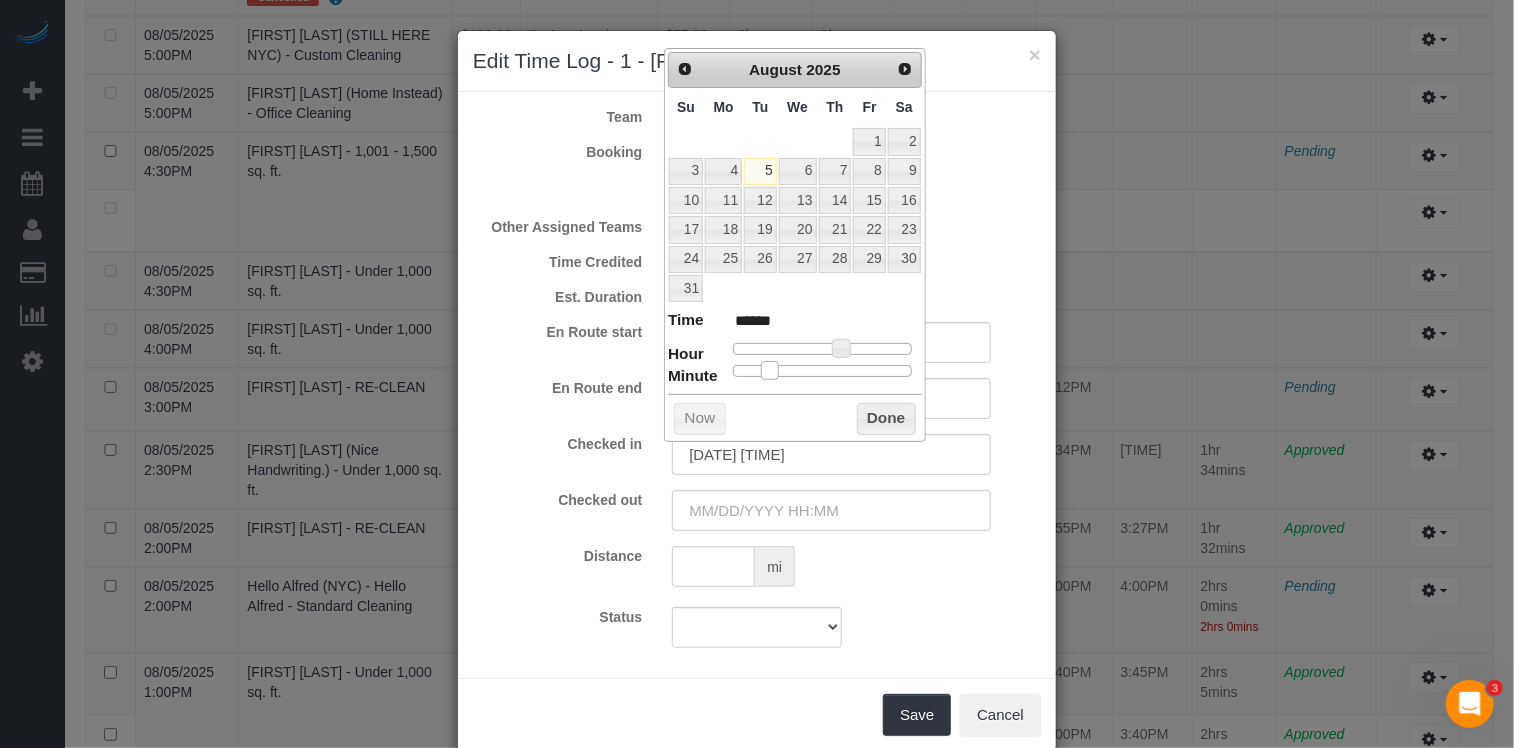 type on "[DATE] [TIME]" 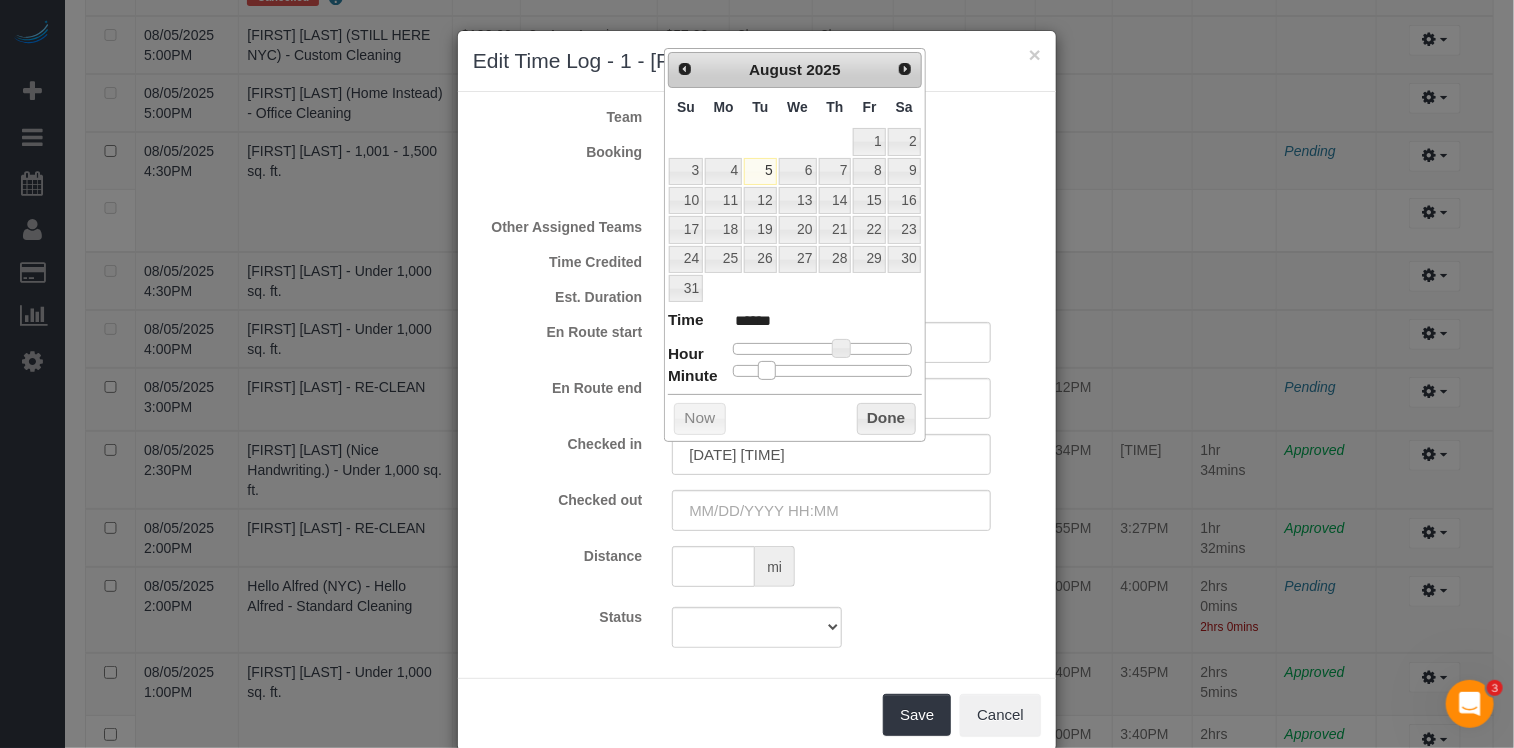 type on "08/05/2025 2:10PM" 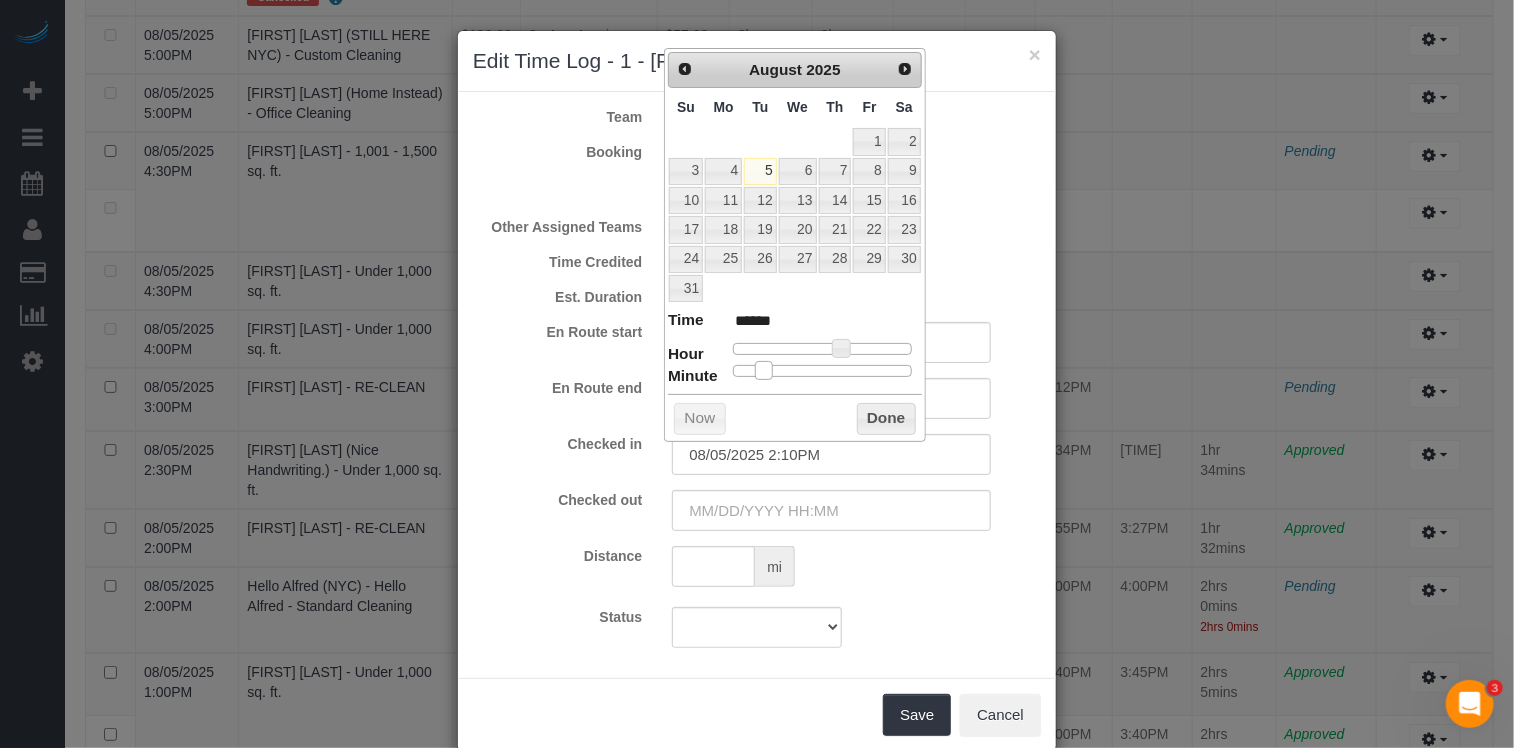drag, startPoint x: 788, startPoint y: 359, endPoint x: 764, endPoint y: 357, distance: 24.083189 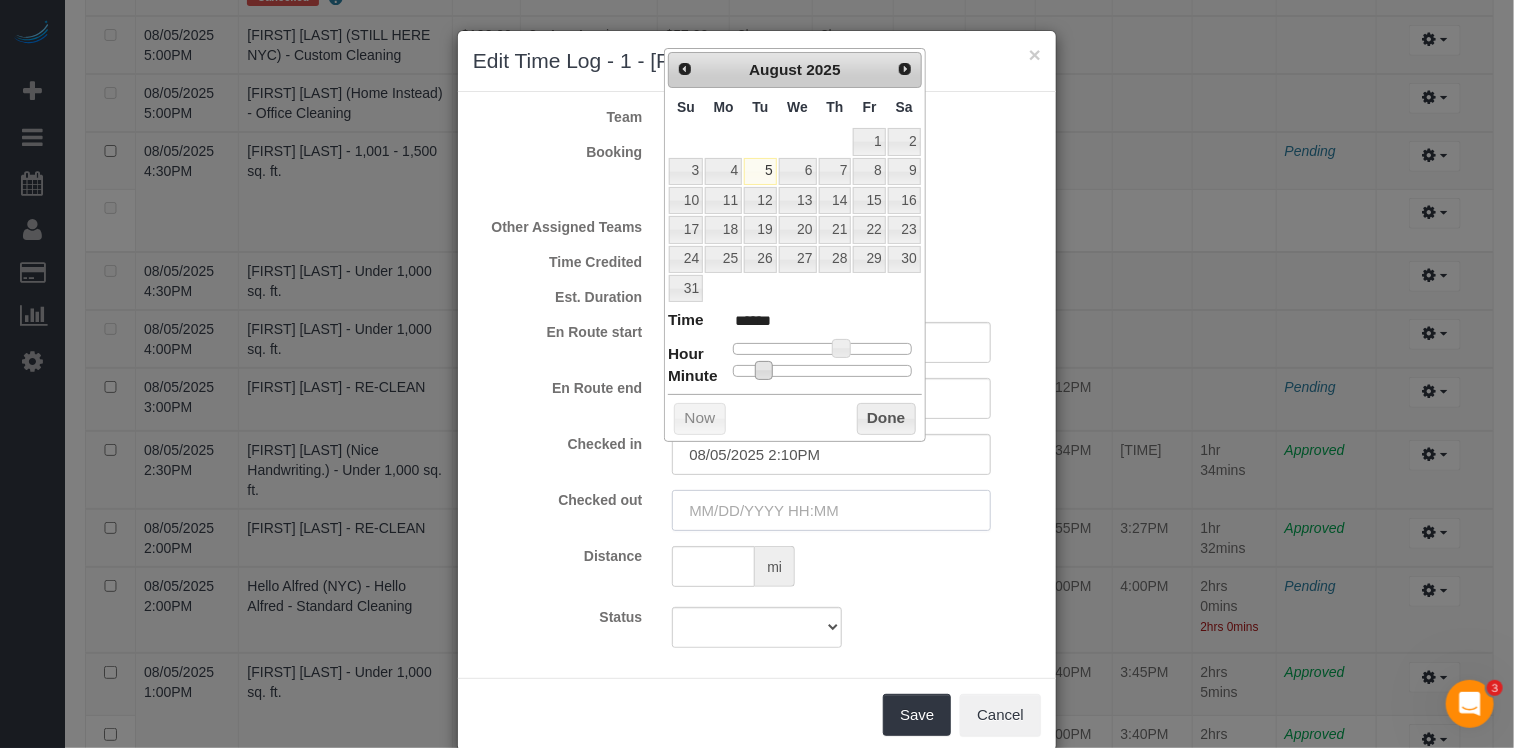 click at bounding box center [831, 510] 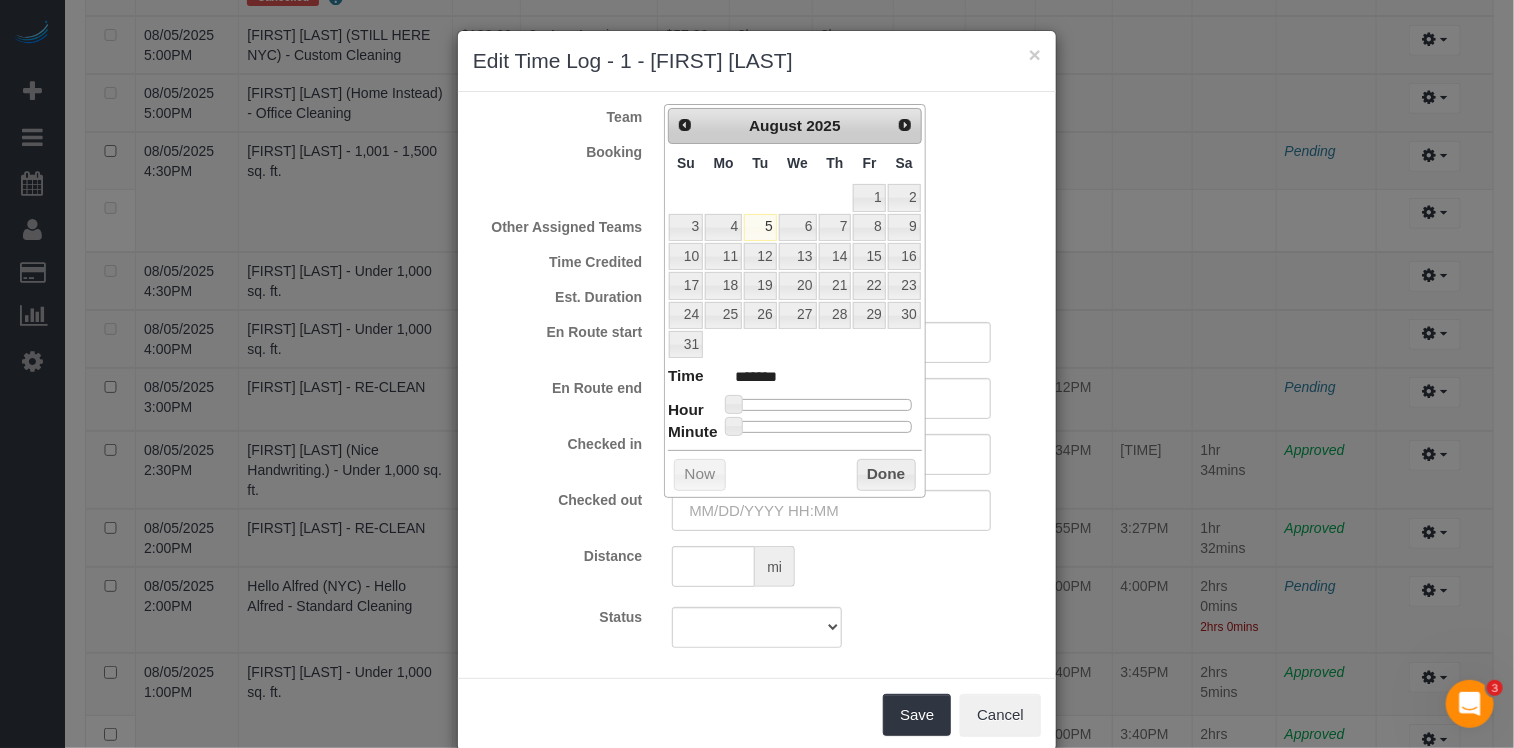 click on "Time ******* Hour Minute Second Millisecond Microsecond Time Zone ***** ***** ***** ***** ***** ***** ***** ***** ***** ***** ***** ***** ***** ***** ***** ***** ***** ***** ***** ***** ***** ***** ***** ***** ***** ***** ***** ***** ***** ***** ***** ***** ***** ***** ***** ***** ***** ***** ***** *****" at bounding box center [795, 399] 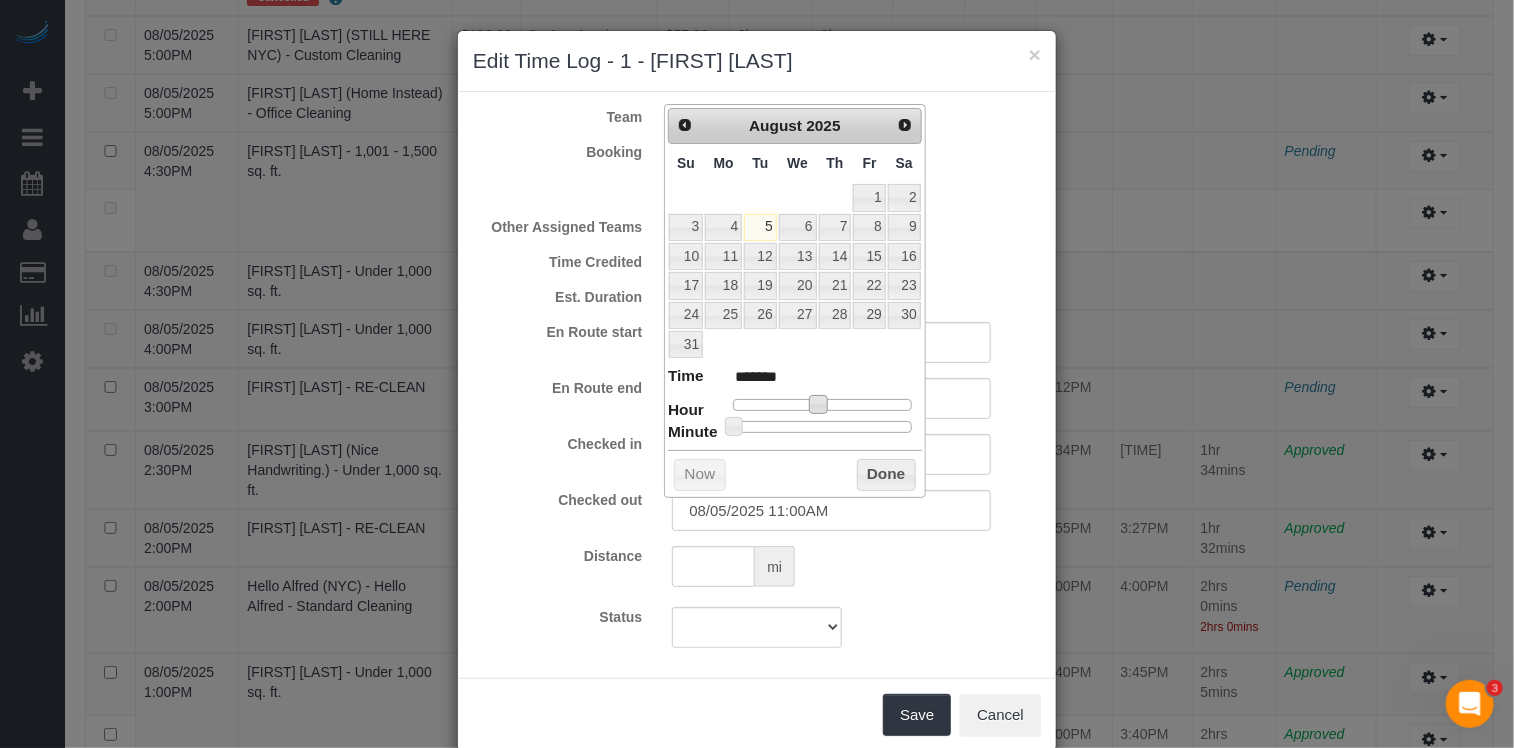 type on "08/05/2025 2:00PM" 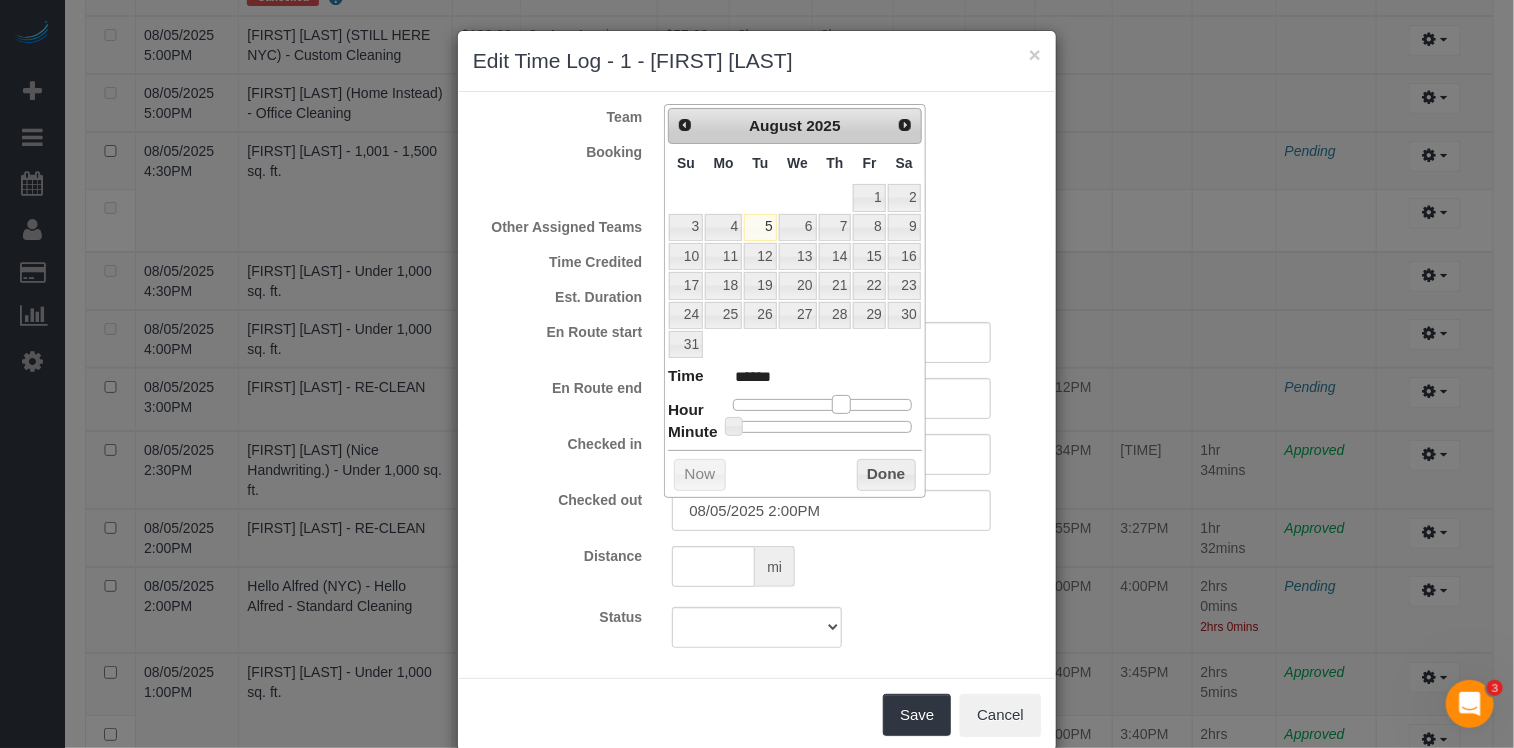 type on "08/05/2025 3:00PM" 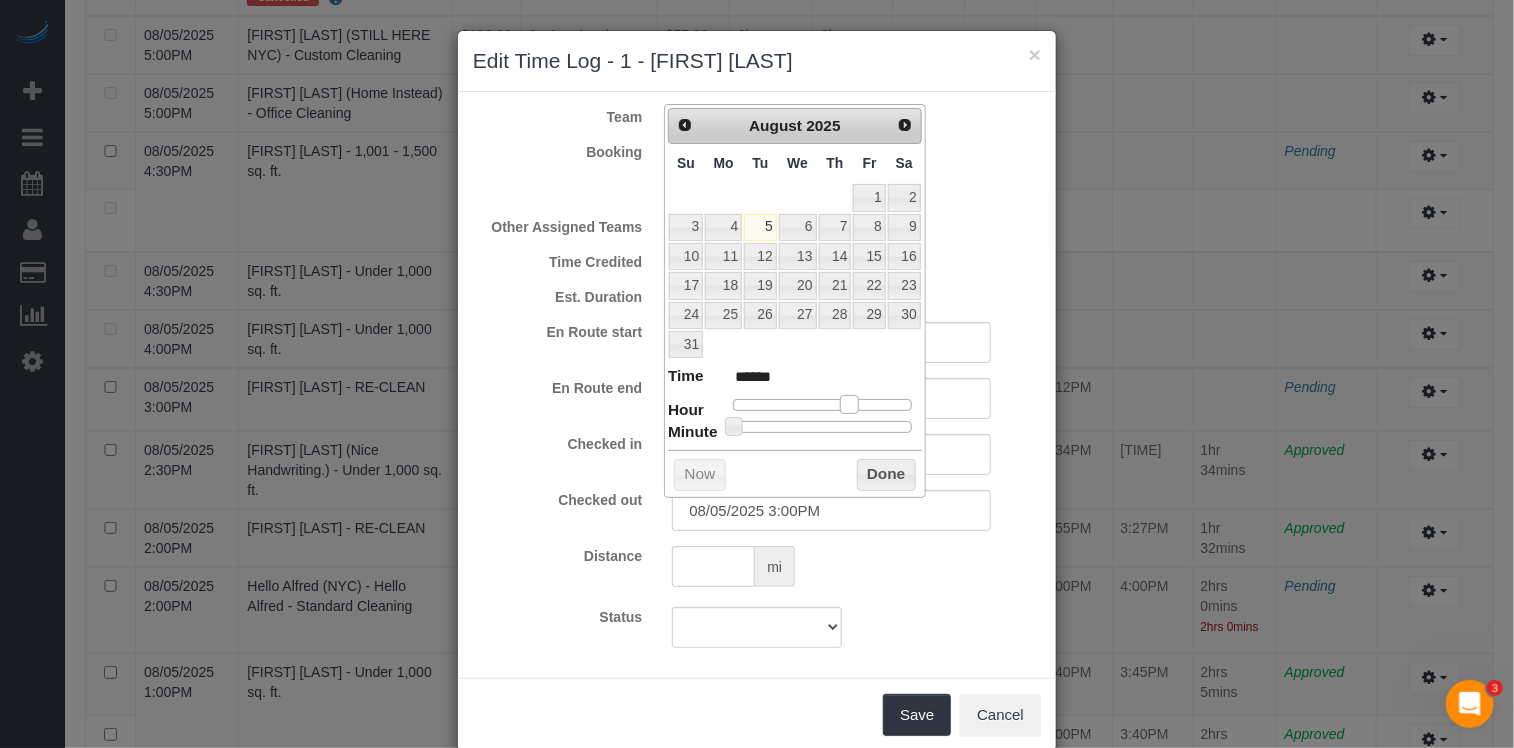 type on "08/05/2025 4:00PM" 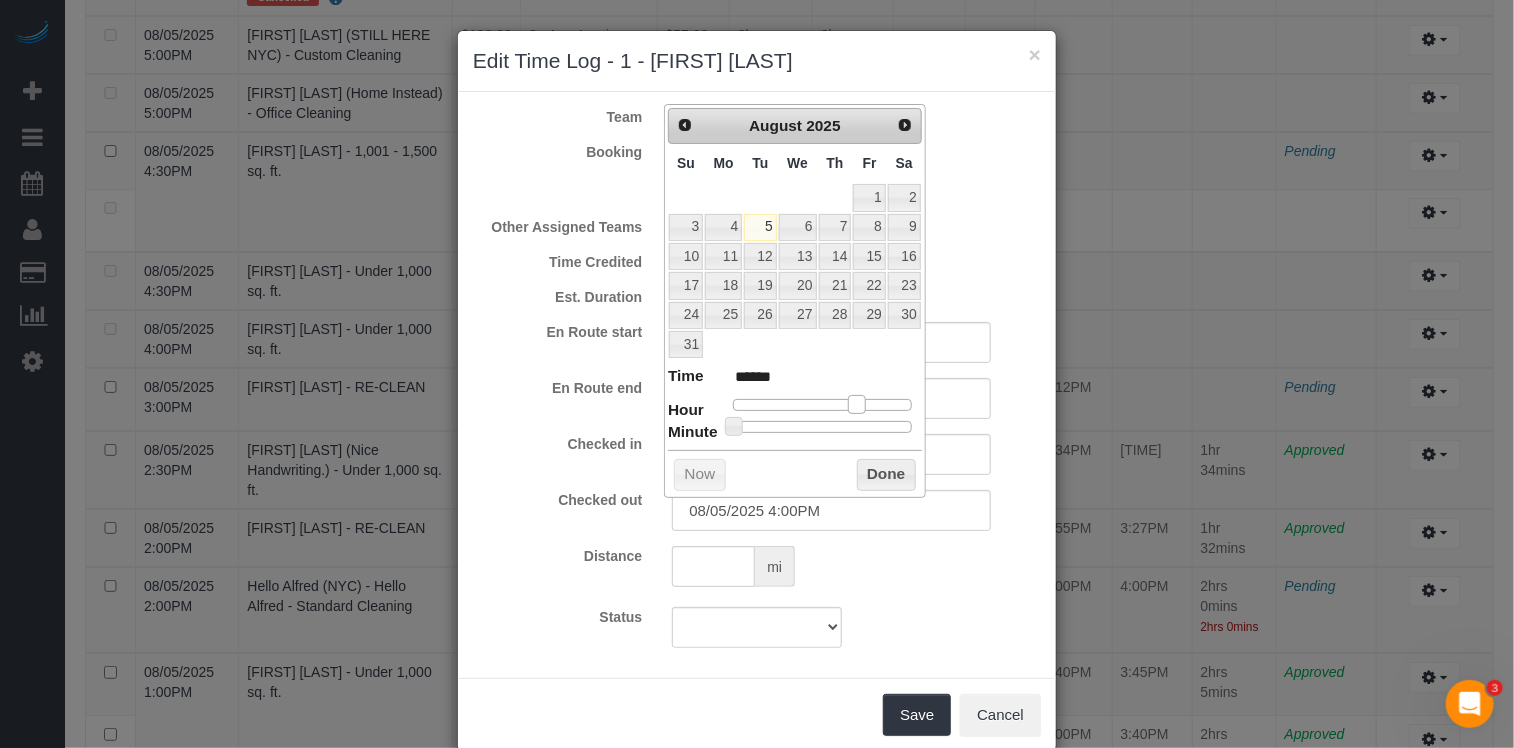 drag, startPoint x: 830, startPoint y: 396, endPoint x: 856, endPoint y: 400, distance: 26.305893 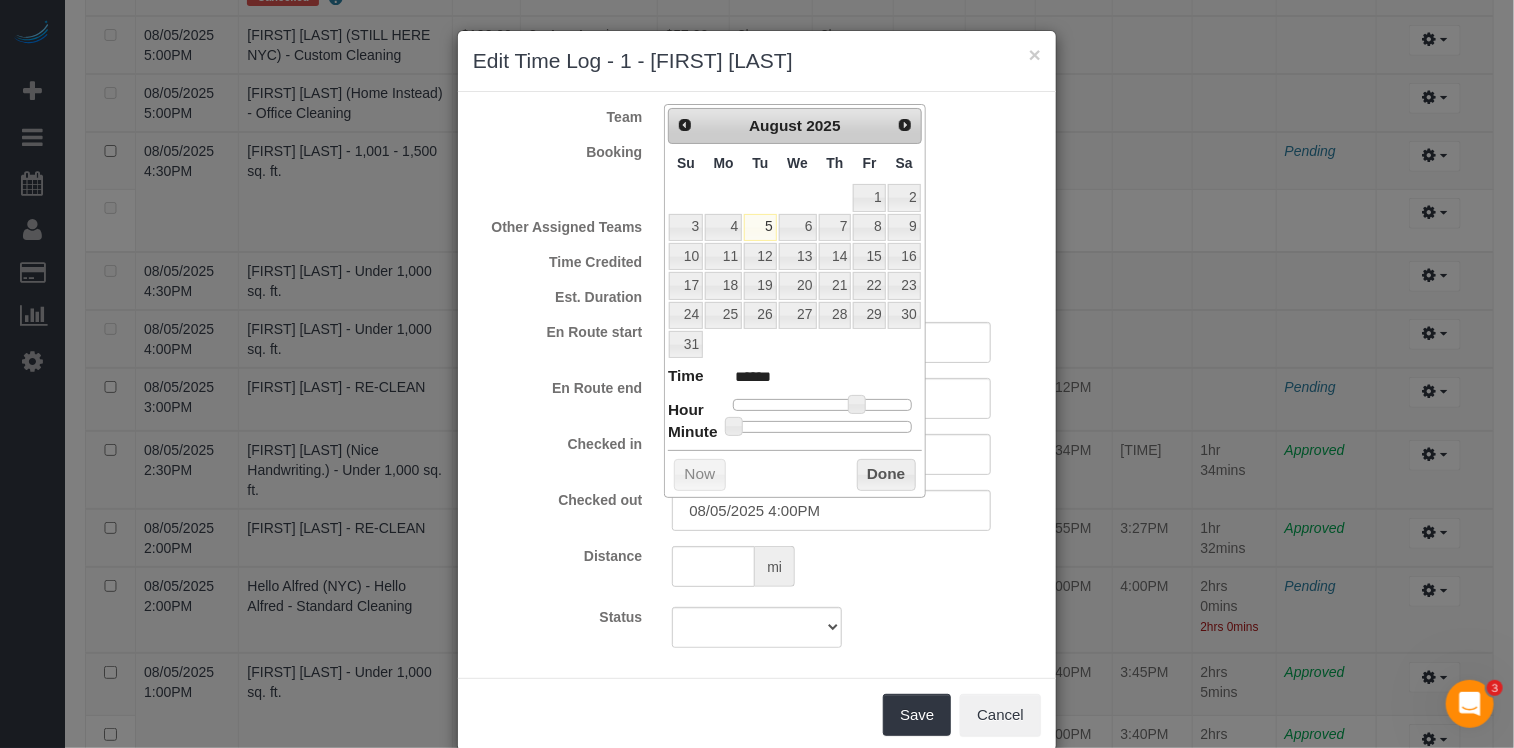 click on "Time ****** Hour Minute Second Millisecond Microsecond Time Zone ***** ***** ***** ***** ***** ***** ***** ***** ***** ***** ***** ***** ***** ***** ***** ***** ***** ***** ***** ***** ***** ***** ***** ***** ***** ***** ***** ***** ***** ***** ***** ***** ***** ***** ***** ***** ***** ***** ***** *****" at bounding box center (795, 399) 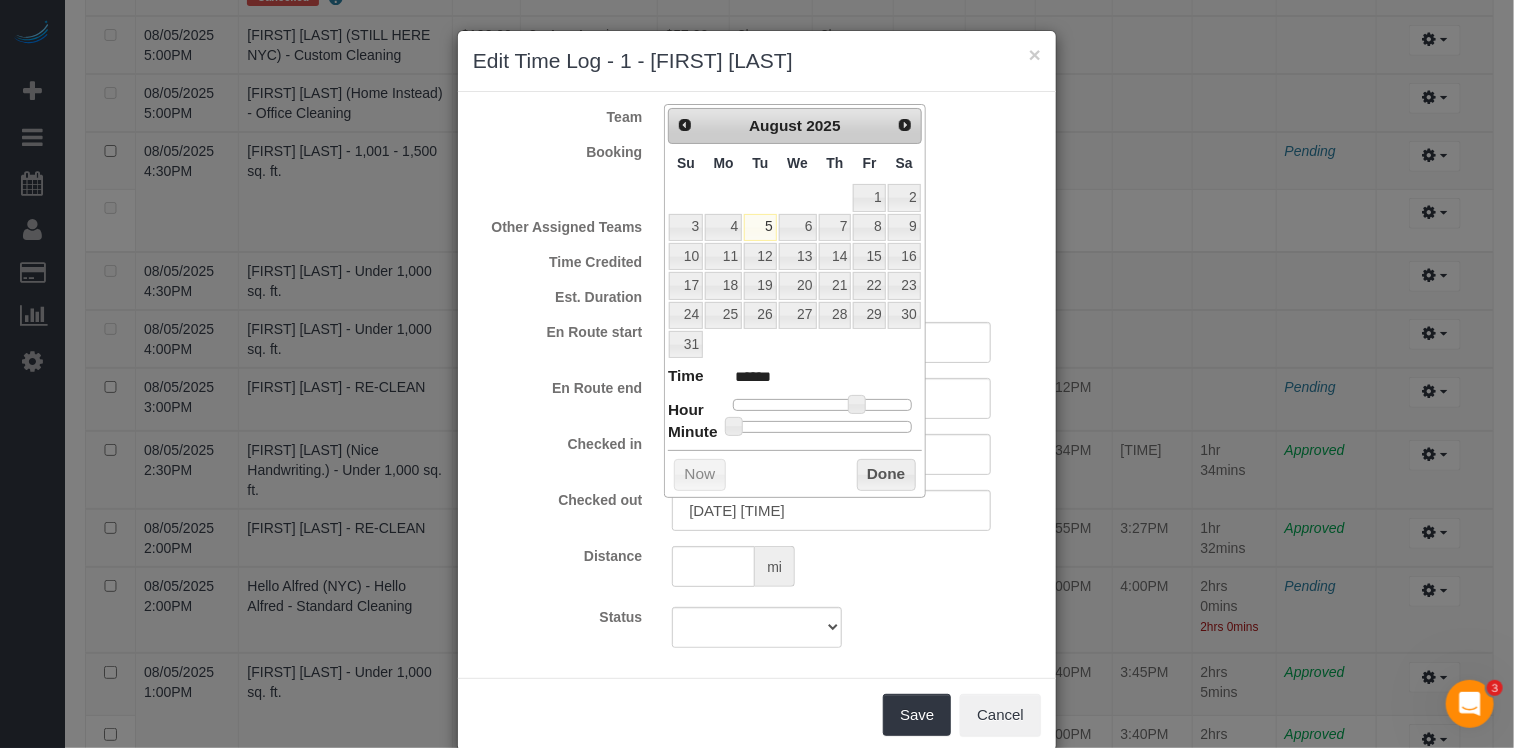 click at bounding box center [822, 427] 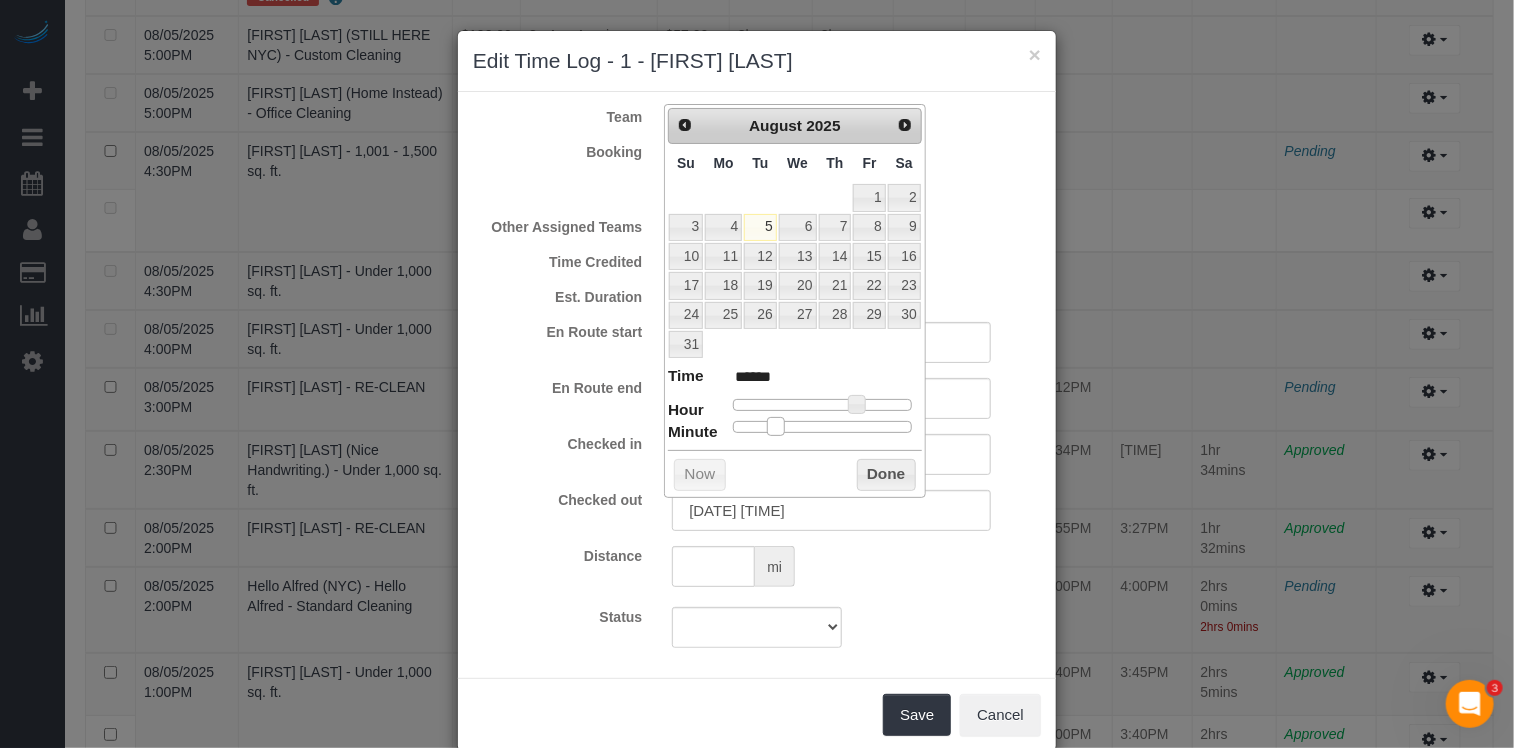 type on "[DATE] [TIME]" 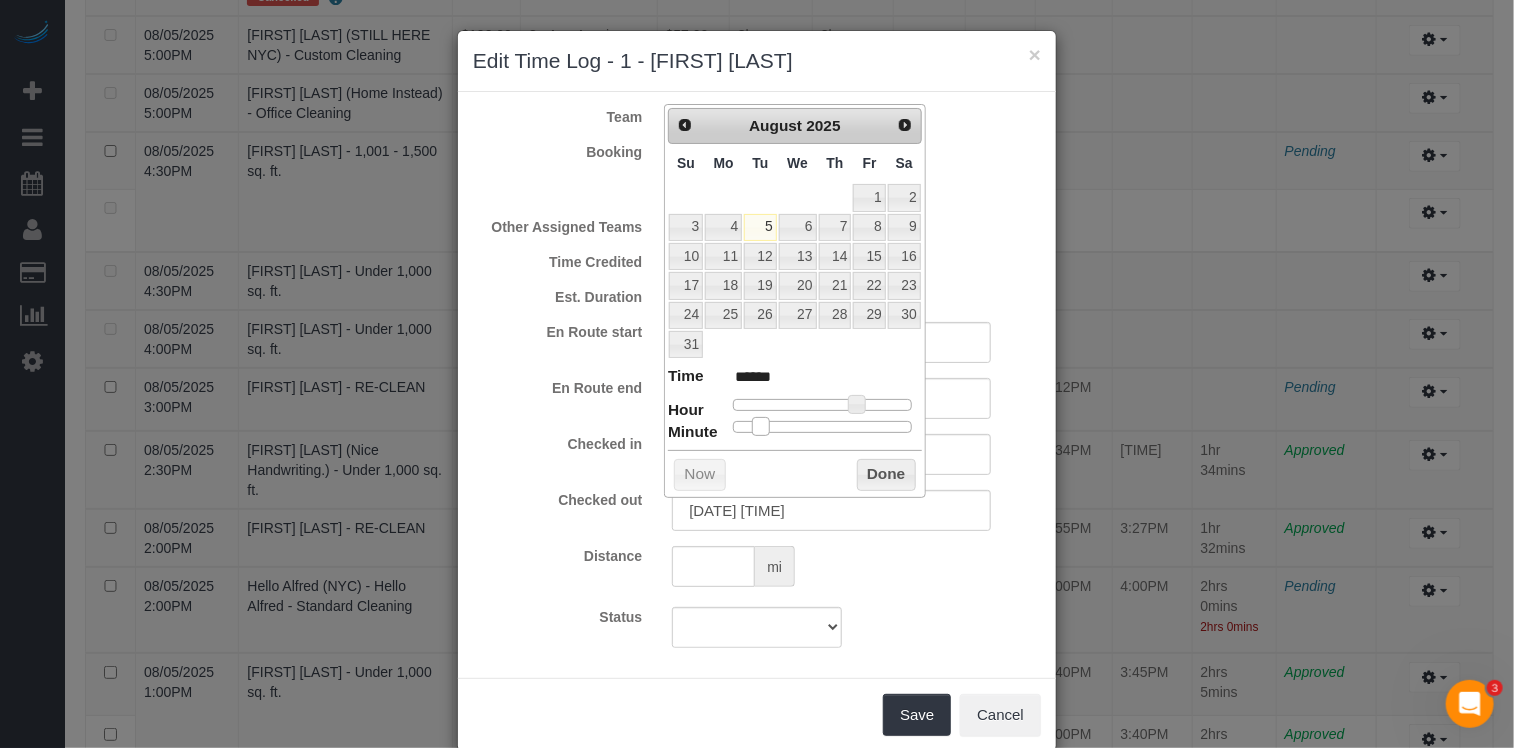 type on "[DATE] [TIME]" 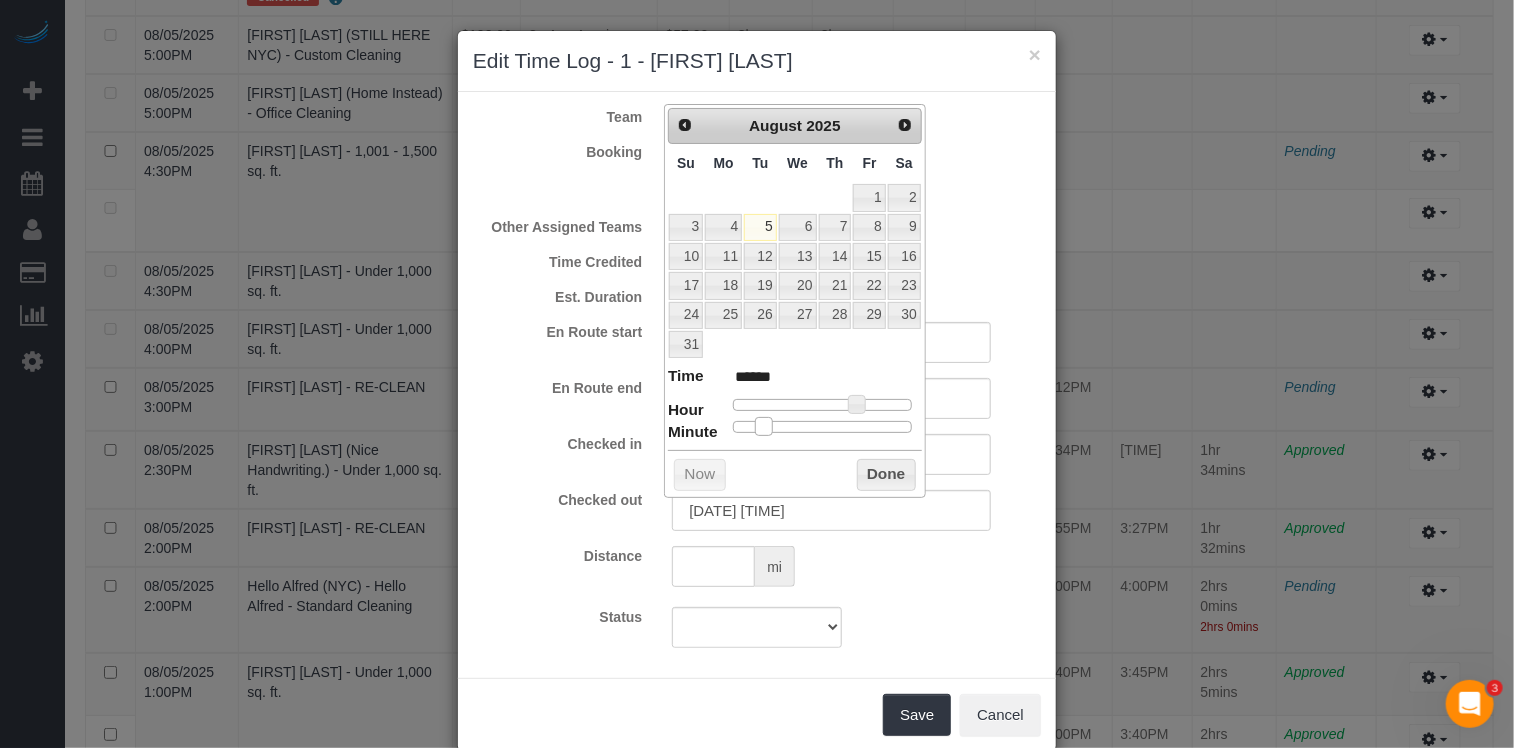 drag, startPoint x: 776, startPoint y: 419, endPoint x: 765, endPoint y: 425, distance: 12.529964 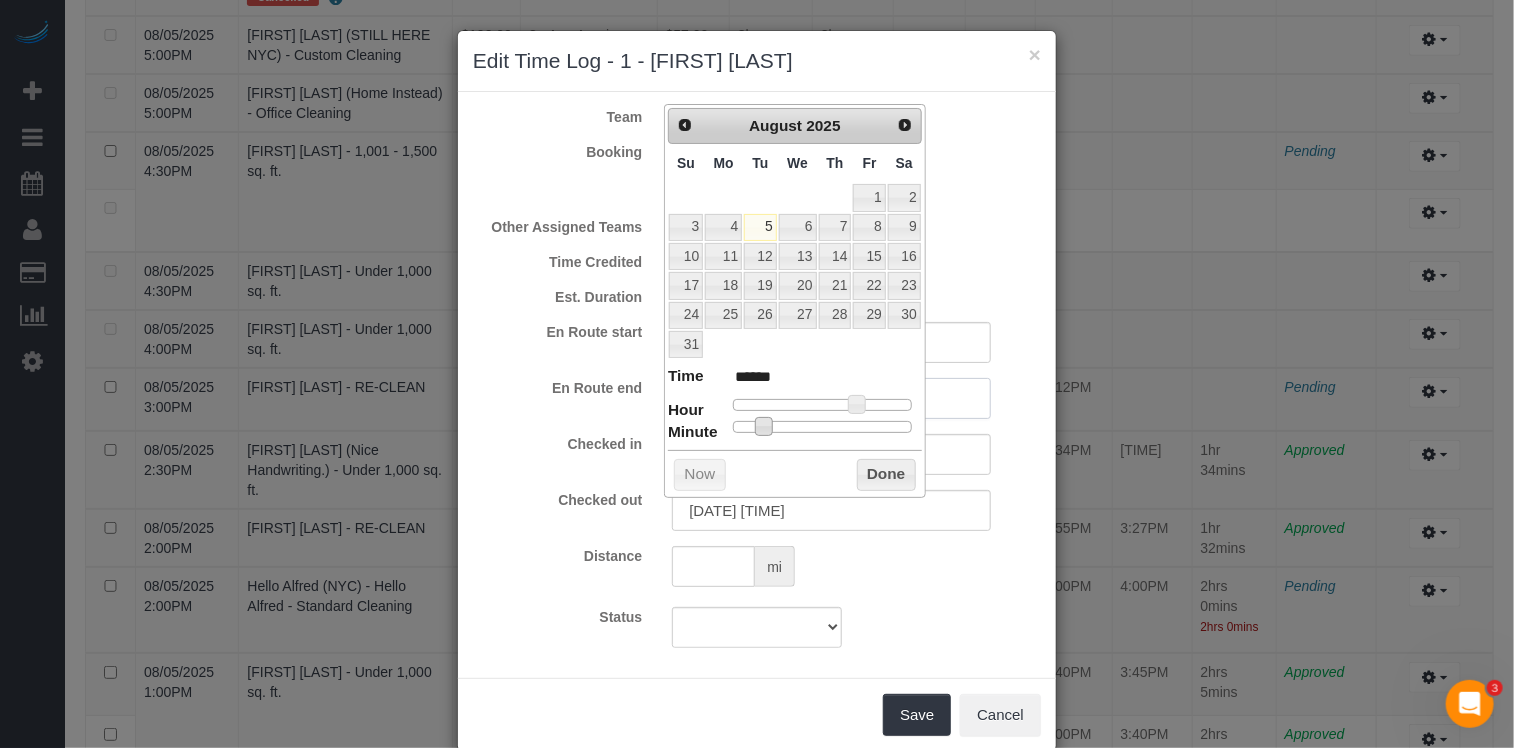 click at bounding box center [831, 398] 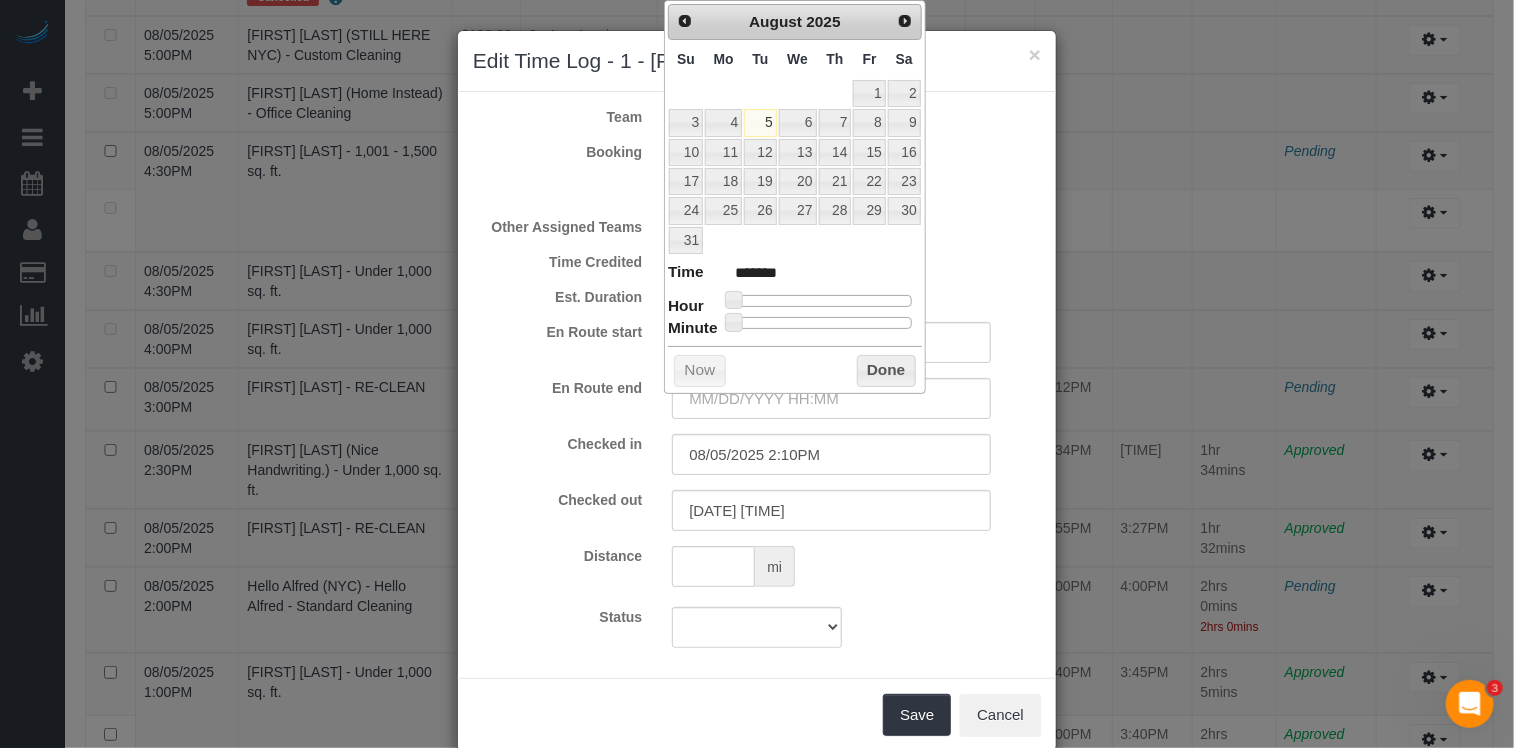click at bounding box center (822, 301) 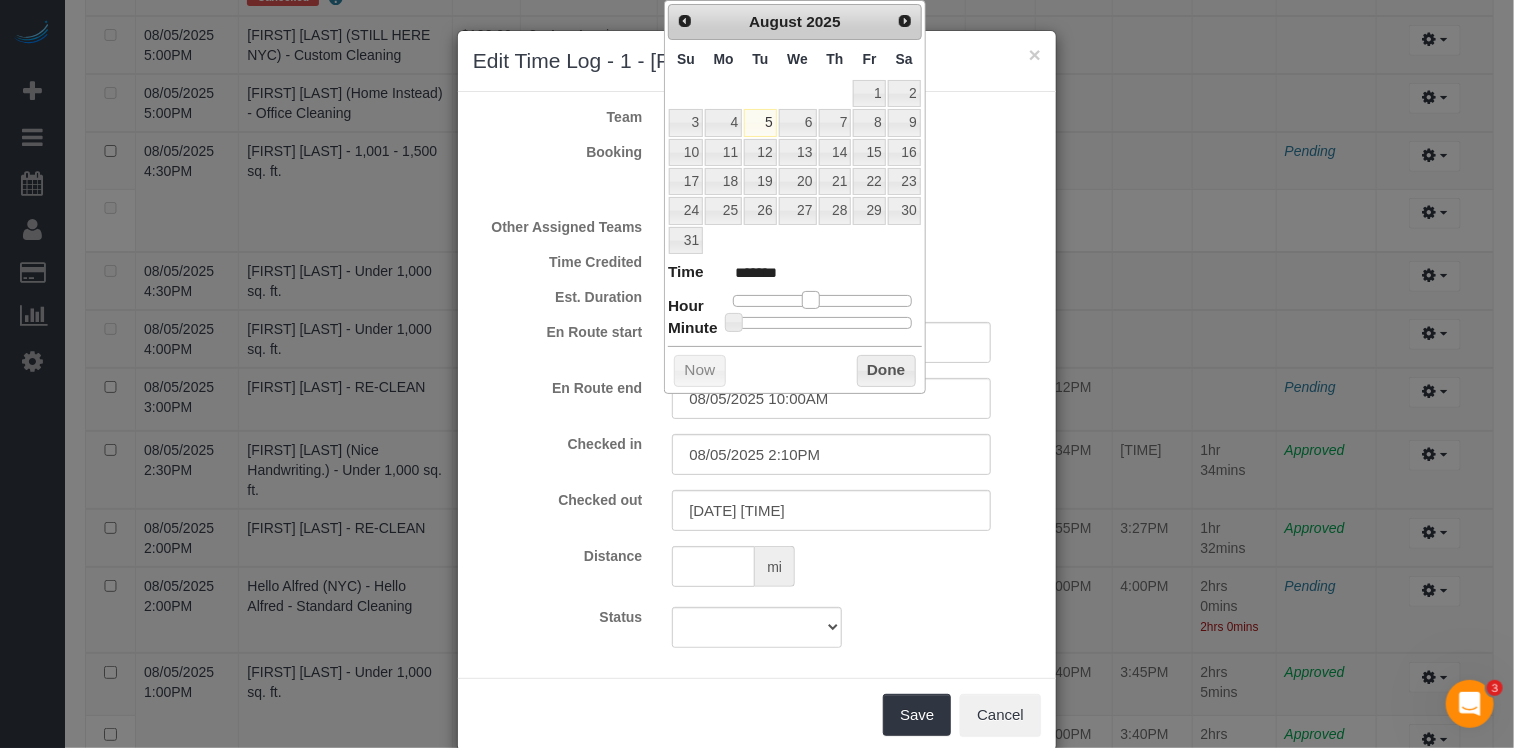 click at bounding box center (811, 300) 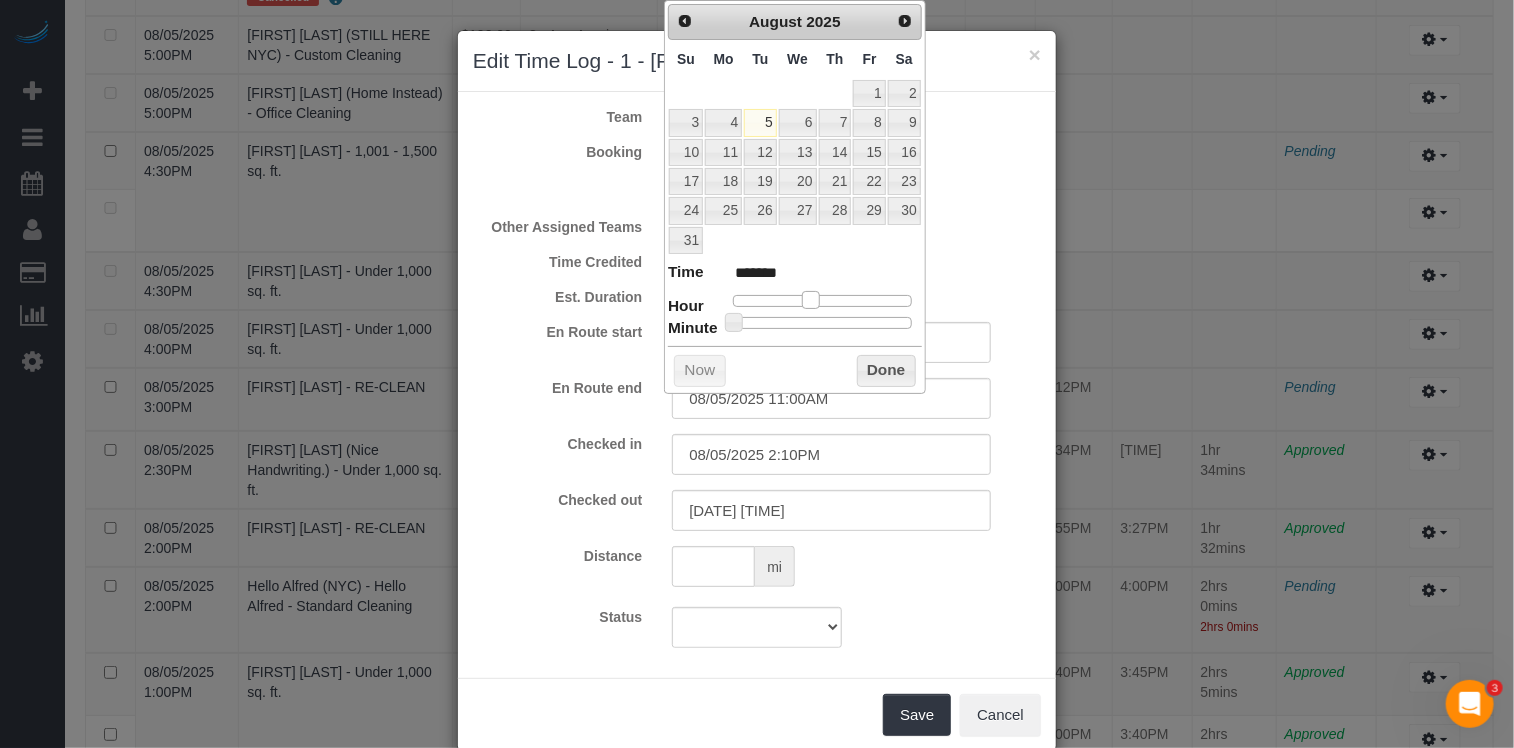 type on "*******" 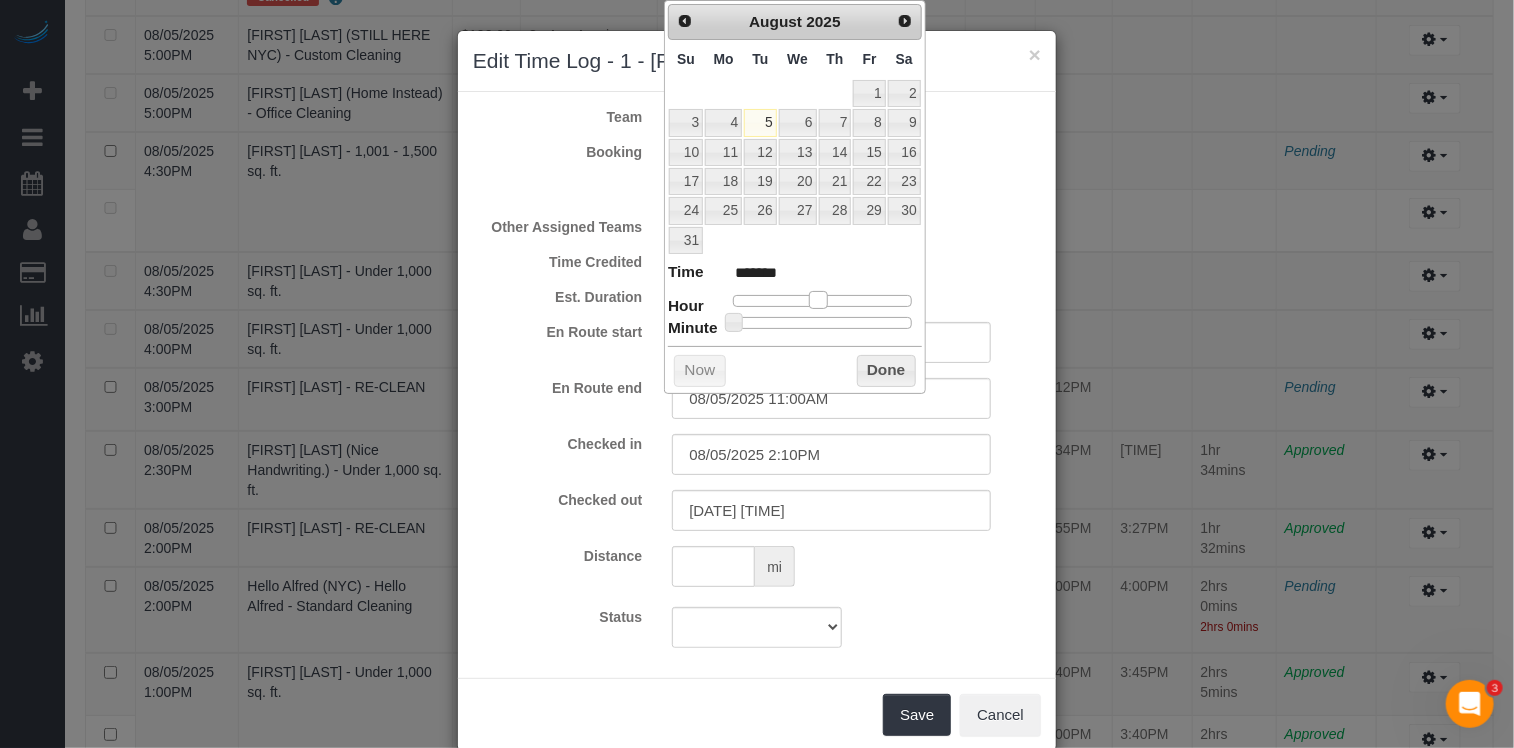 type on "08/05/2025 12:00PM" 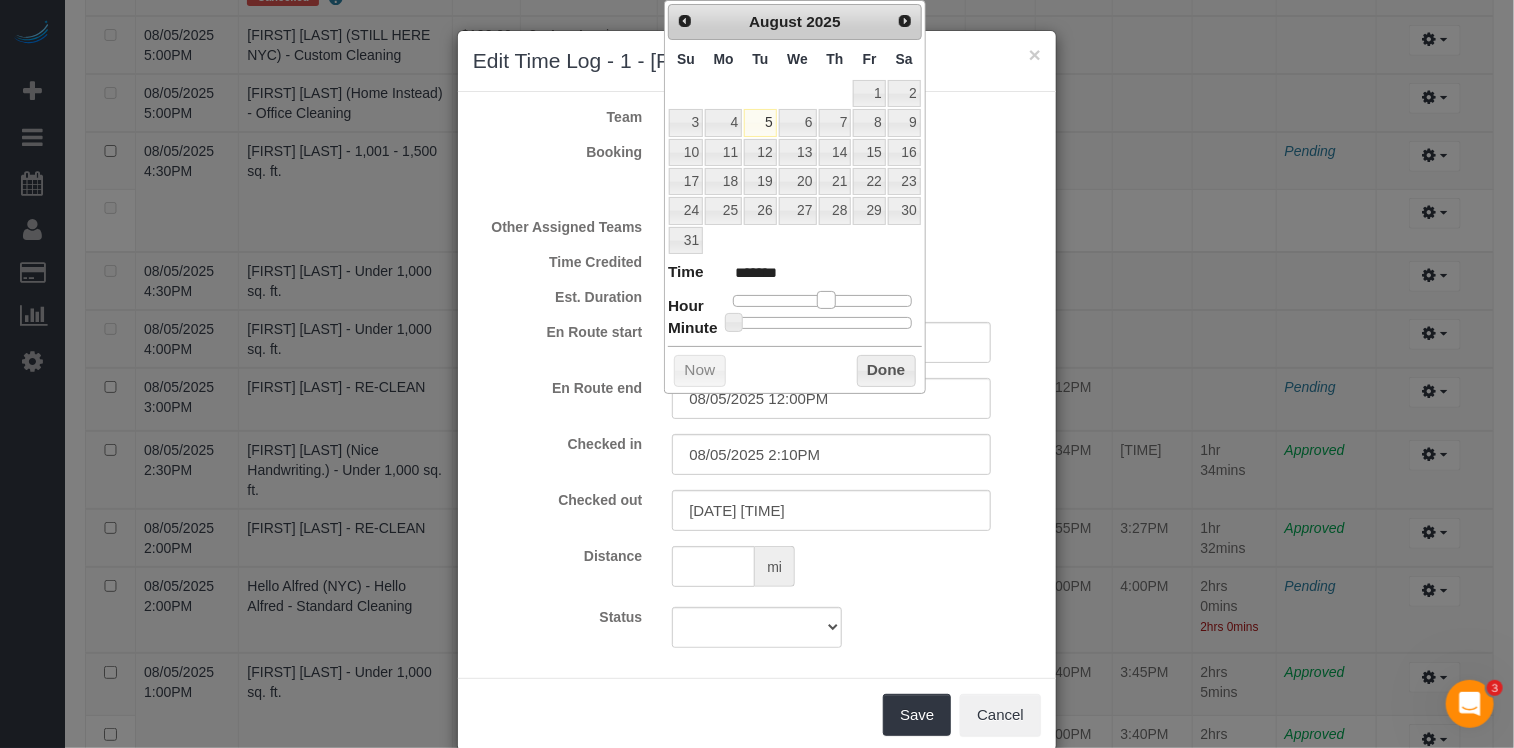 type on "08/05/2025 1:00PM" 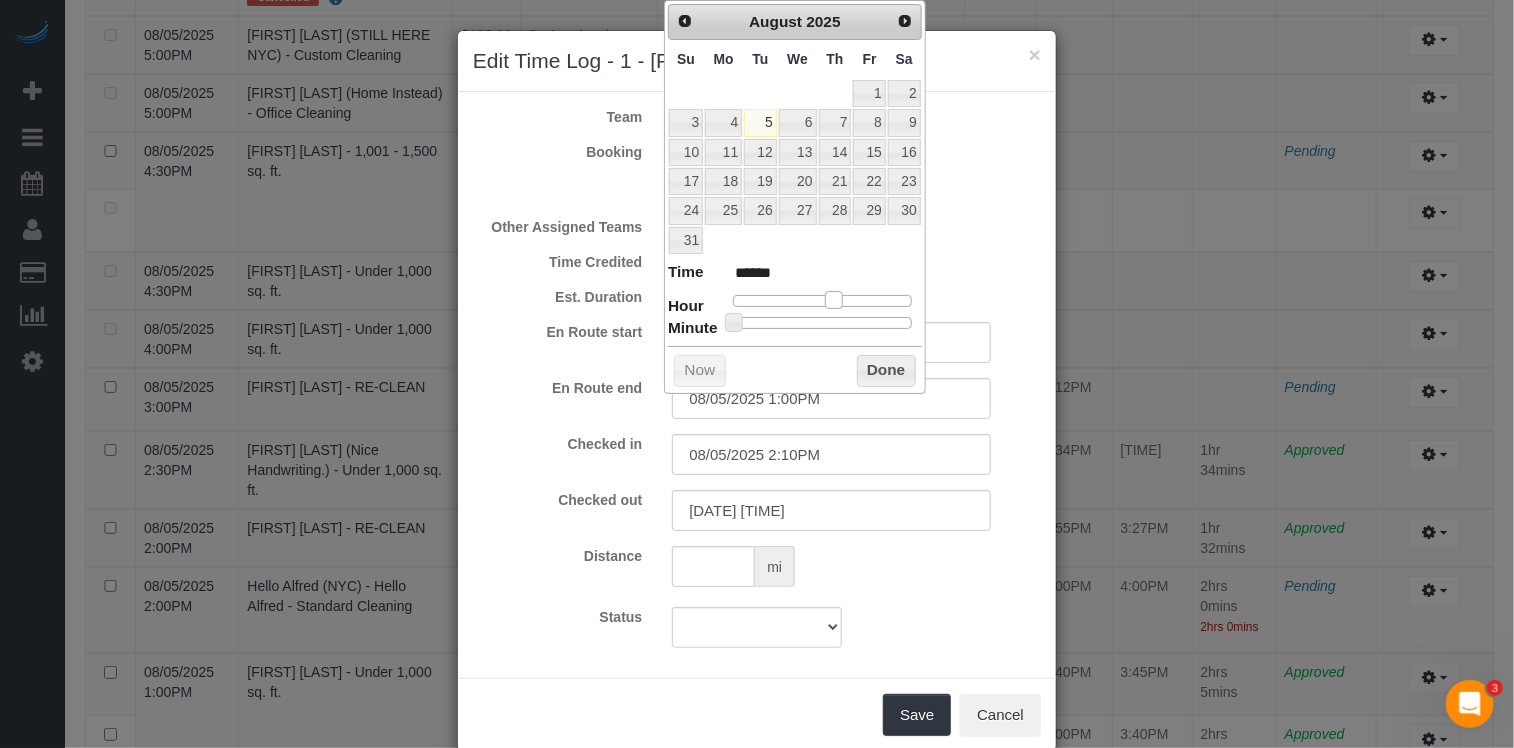 type on "08/05/2025 2:00PM" 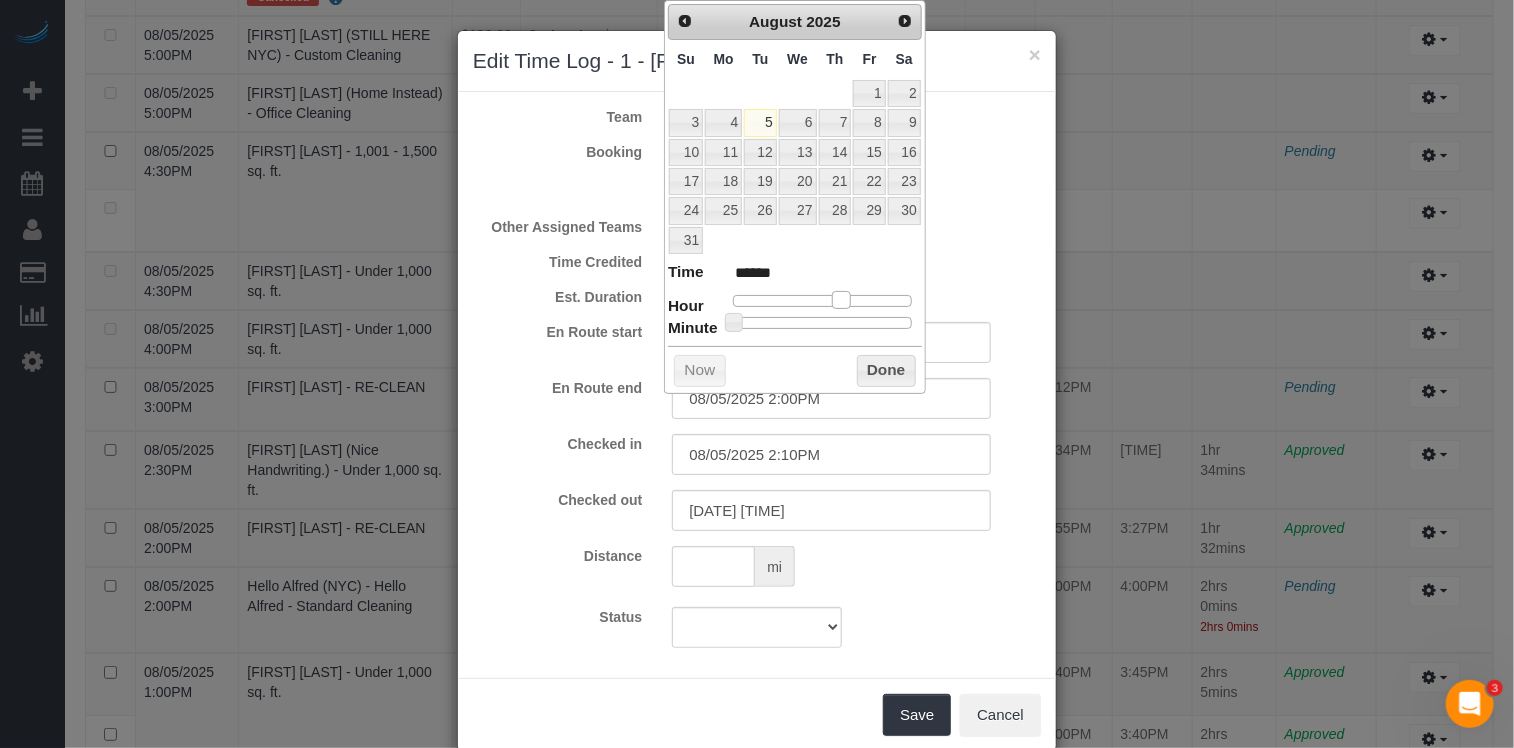 drag, startPoint x: 818, startPoint y: 296, endPoint x: 847, endPoint y: 299, distance: 29.15476 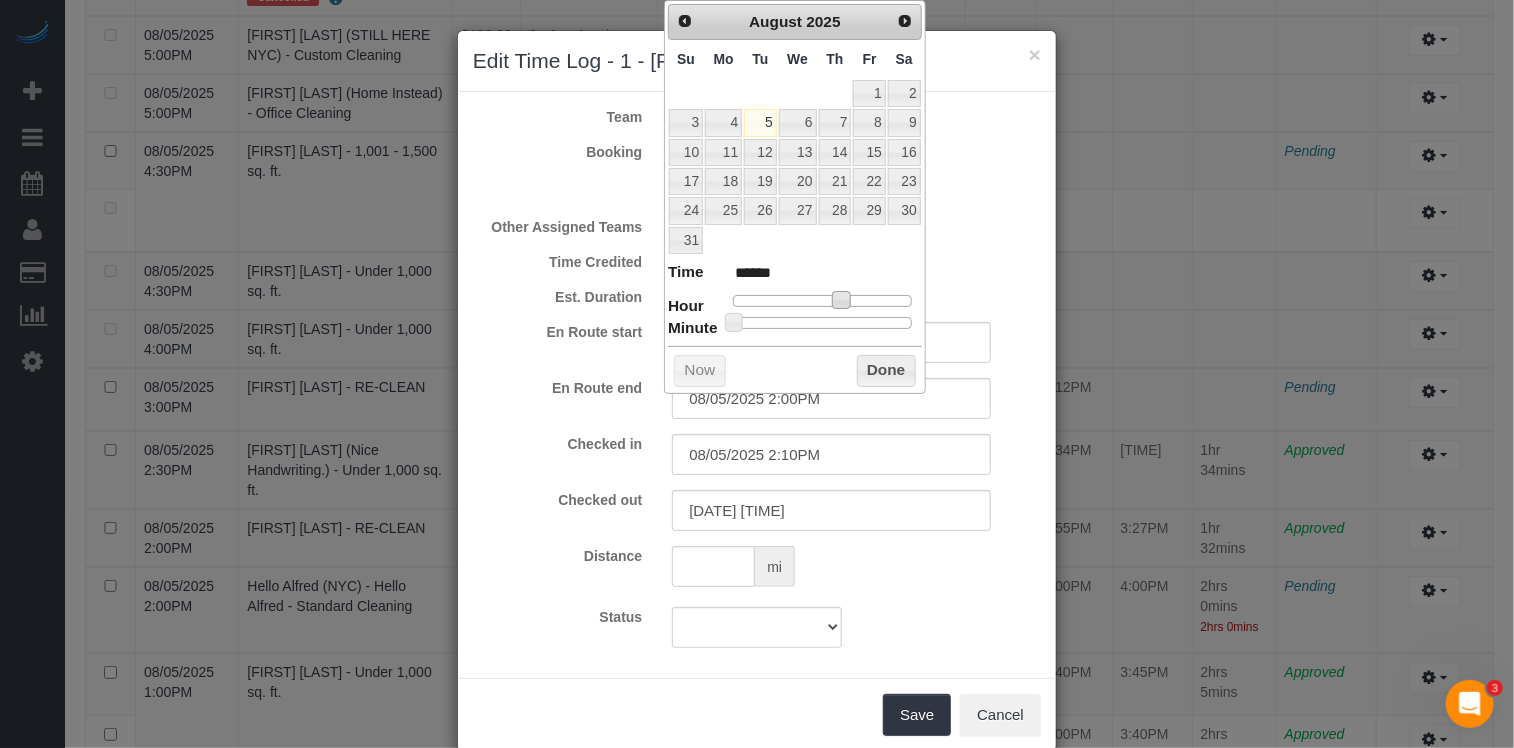type on "[DATE] [TIME]" 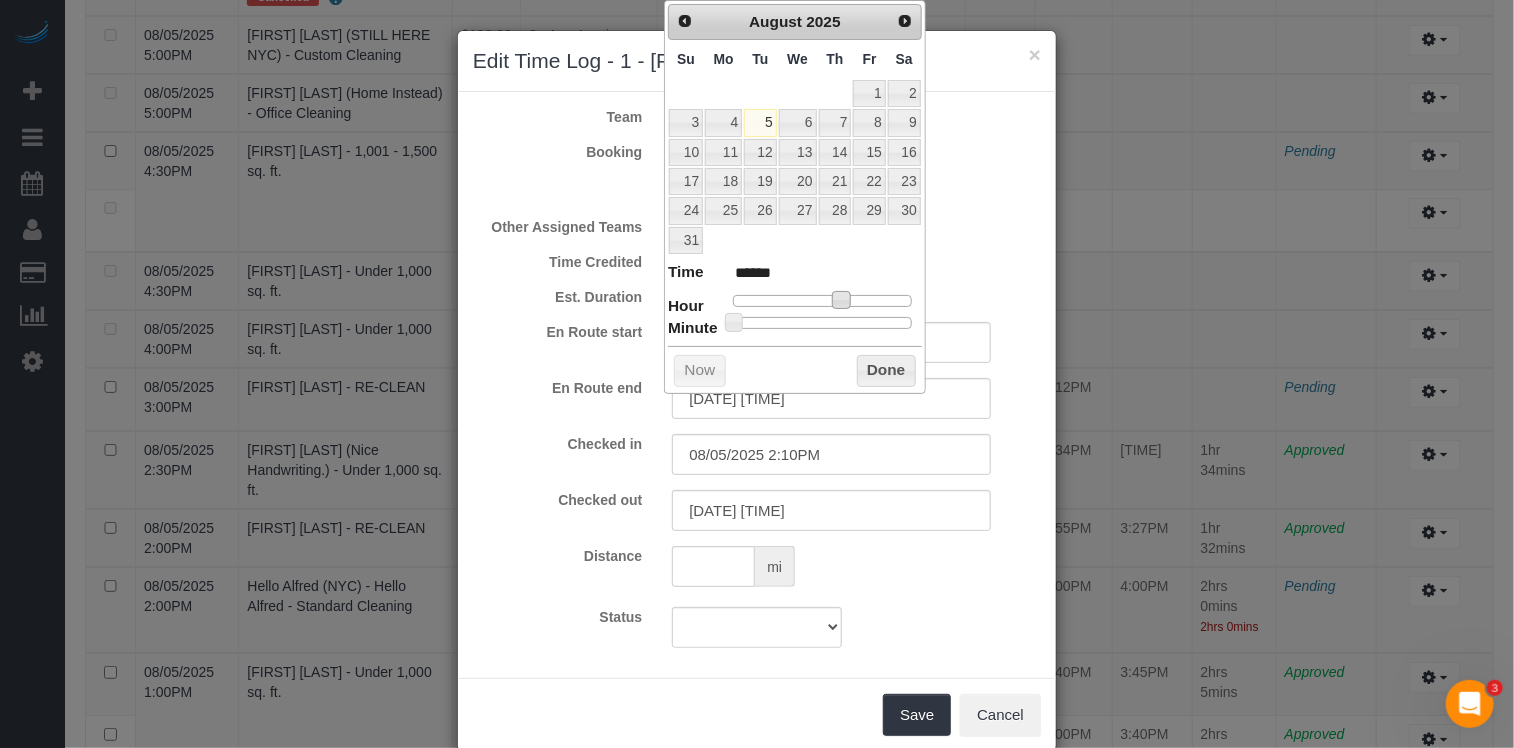 click at bounding box center (822, 323) 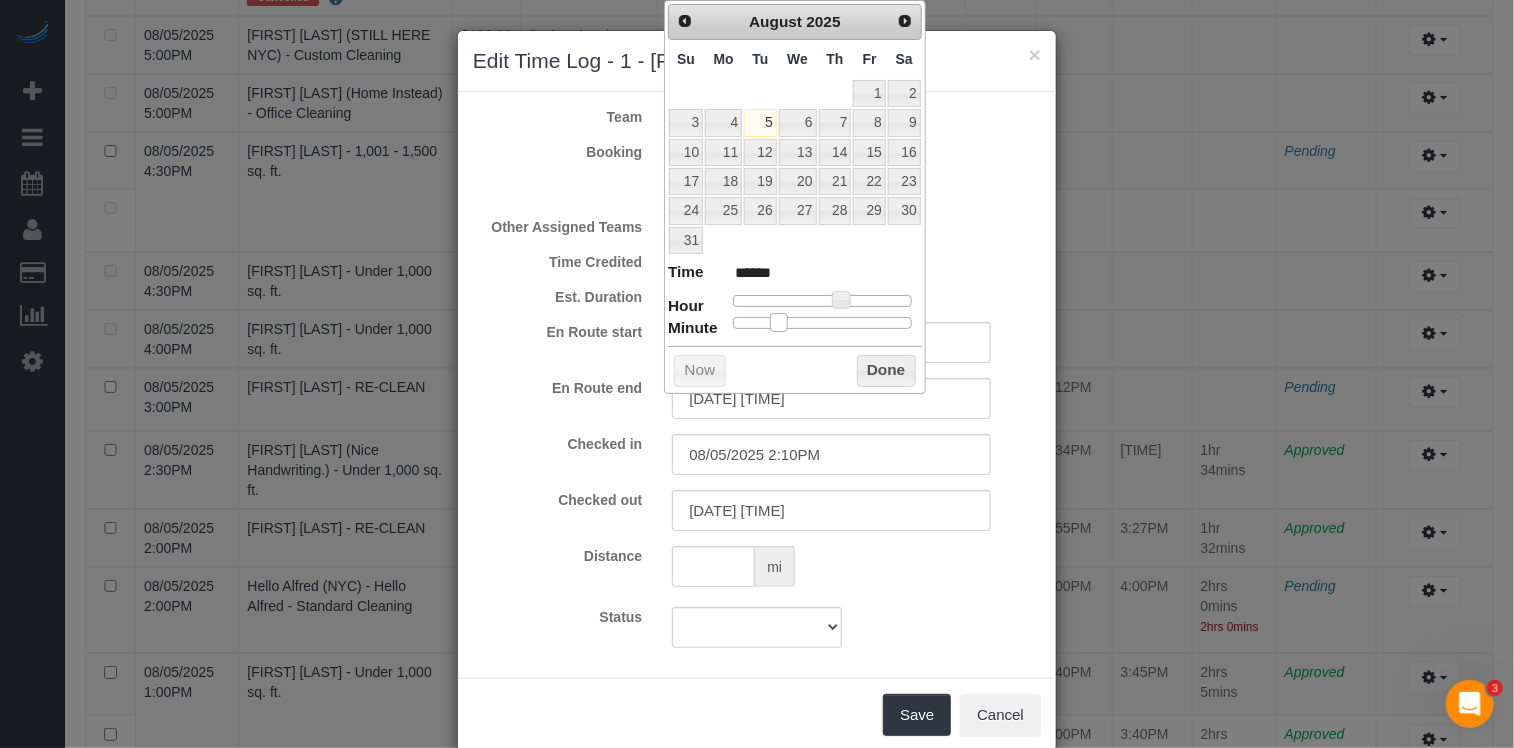 type on "[DATE] [TIME]" 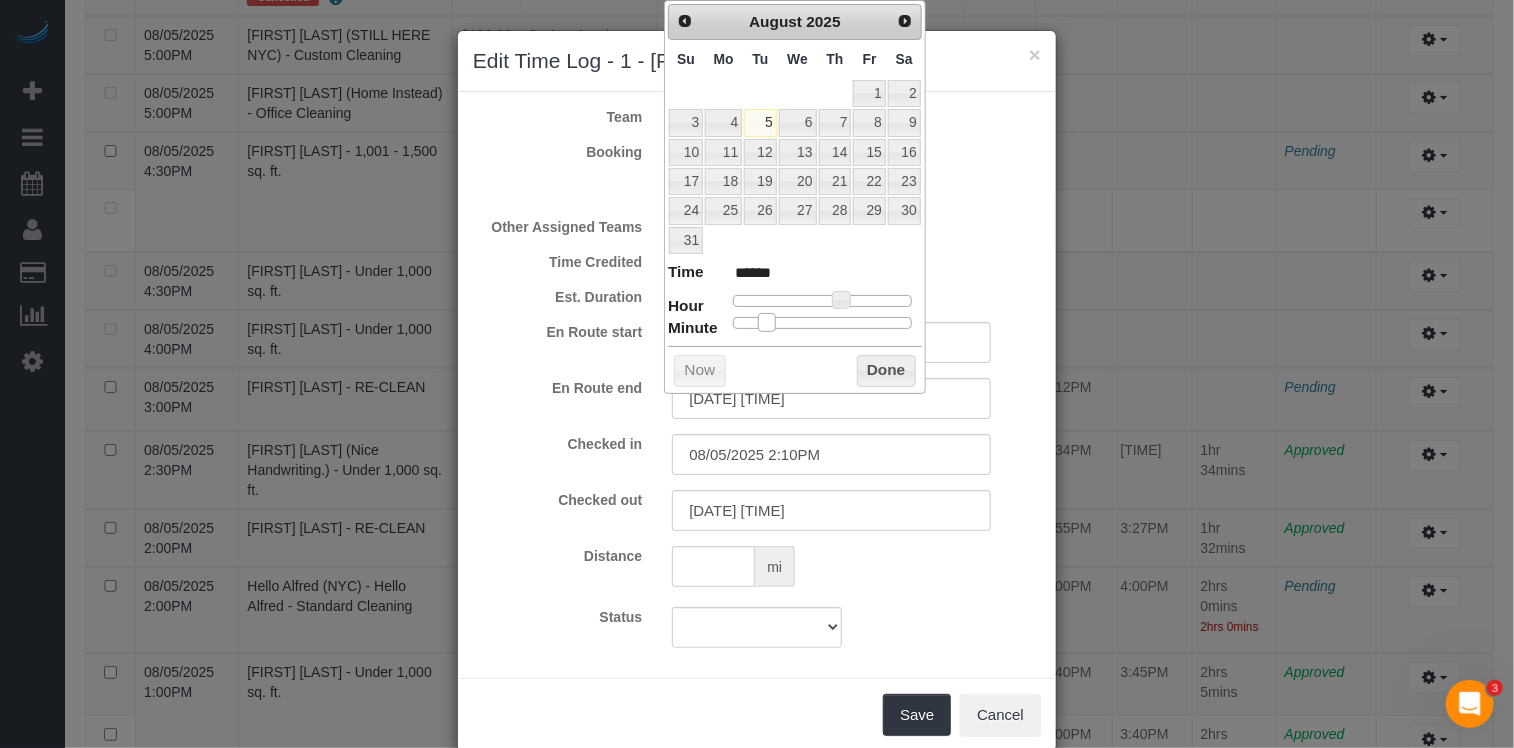 type on "08/05/2025 2:10PM" 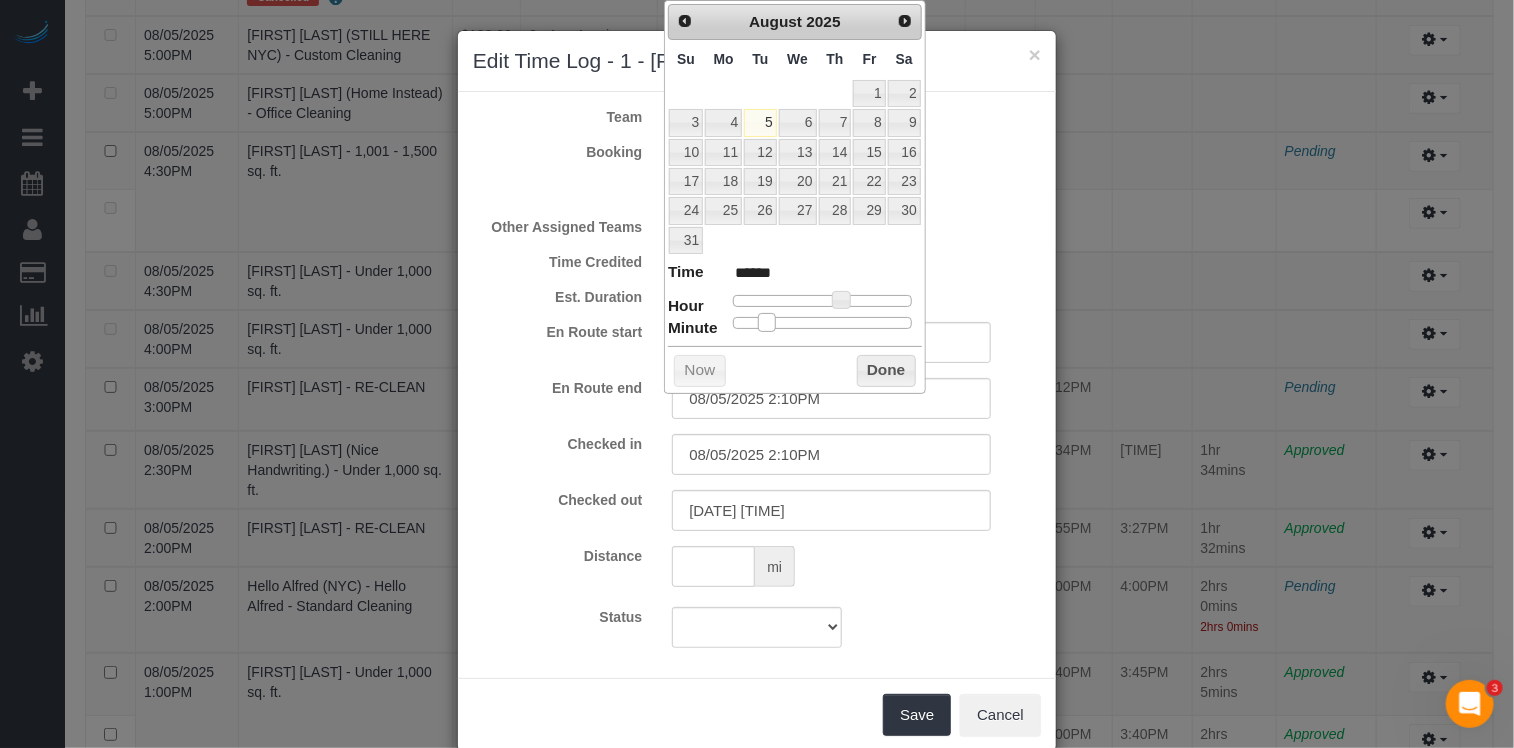 type on "[DATE] [TIME]" 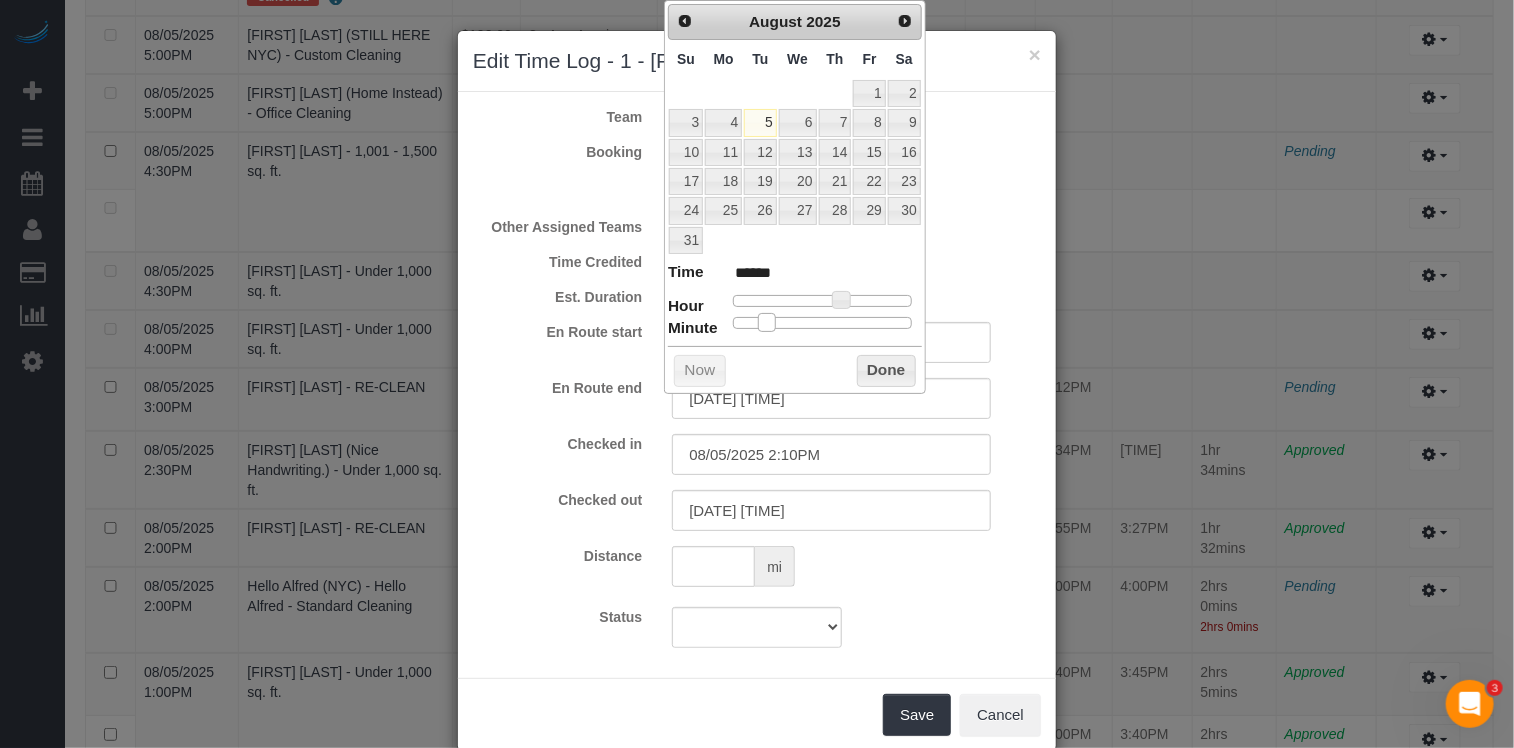 type on "******" 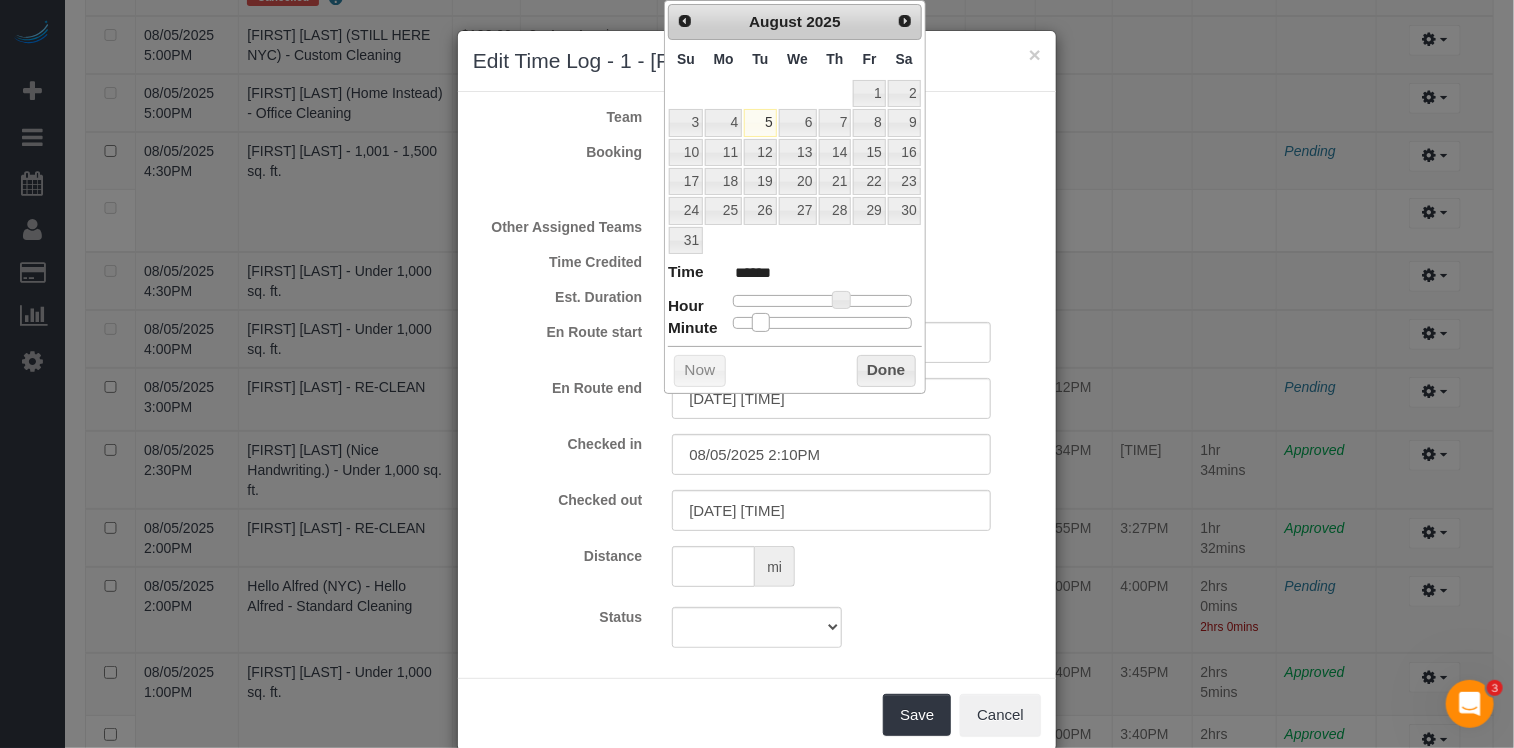 type on "08/05/2025 2:10PM" 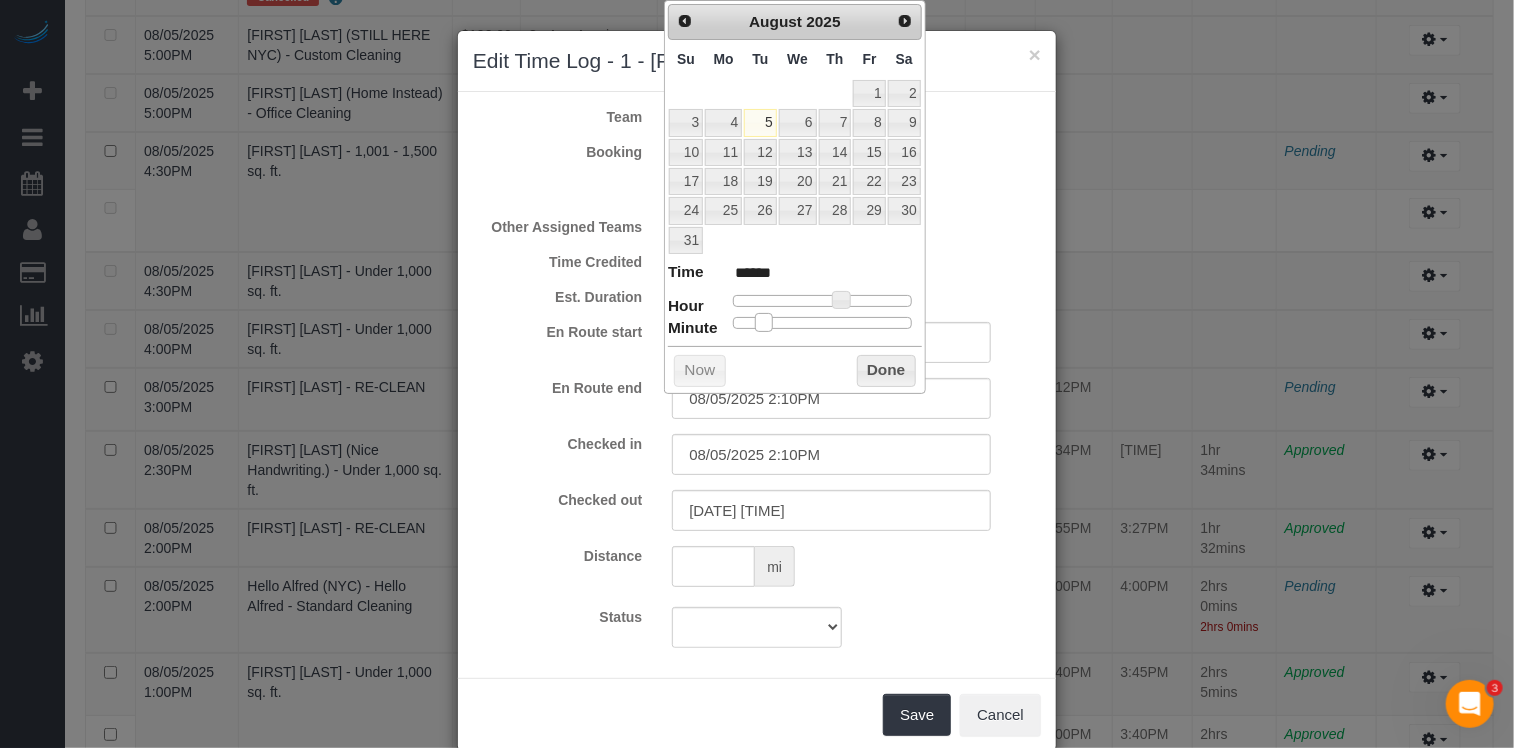 drag, startPoint x: 779, startPoint y: 314, endPoint x: 764, endPoint y: 313, distance: 15.033297 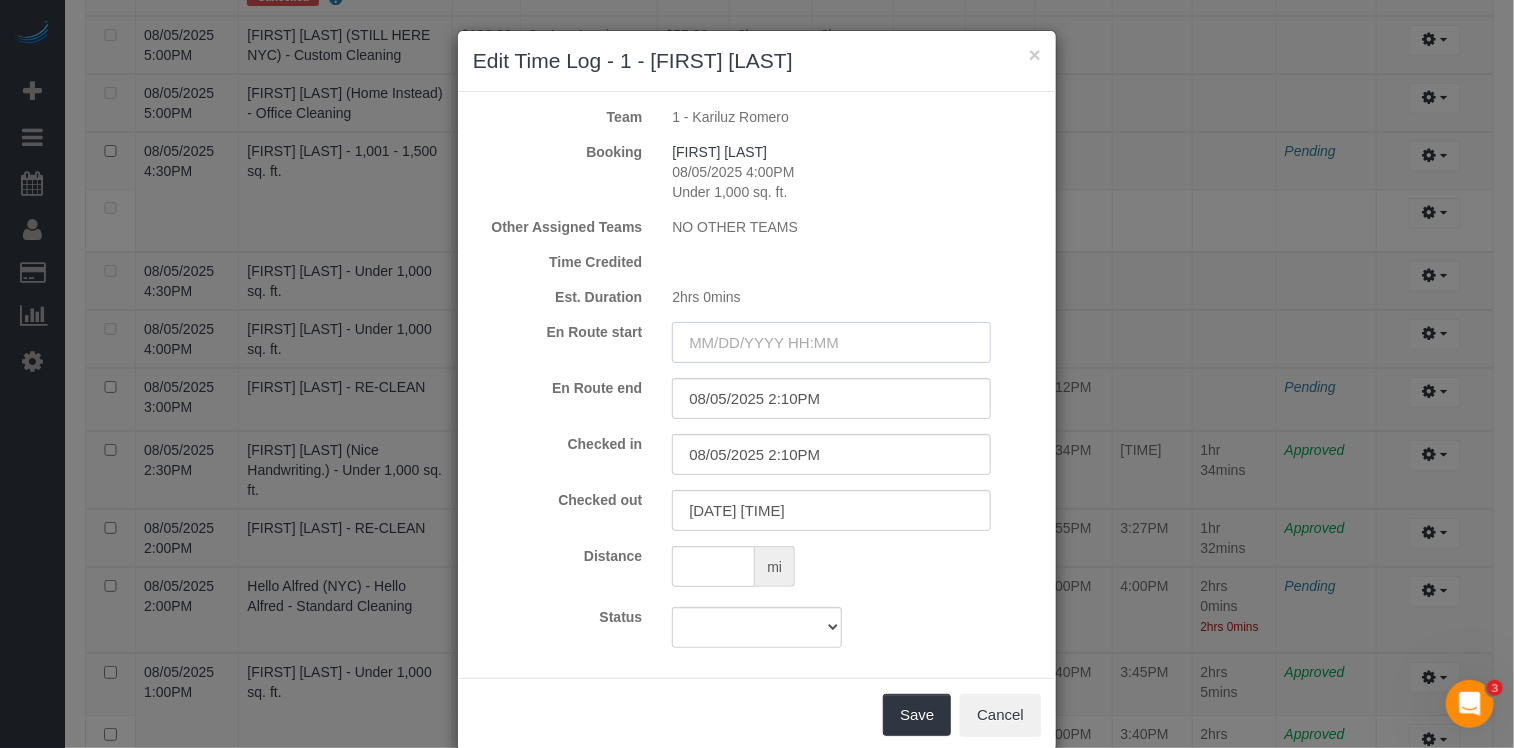 click at bounding box center (831, 342) 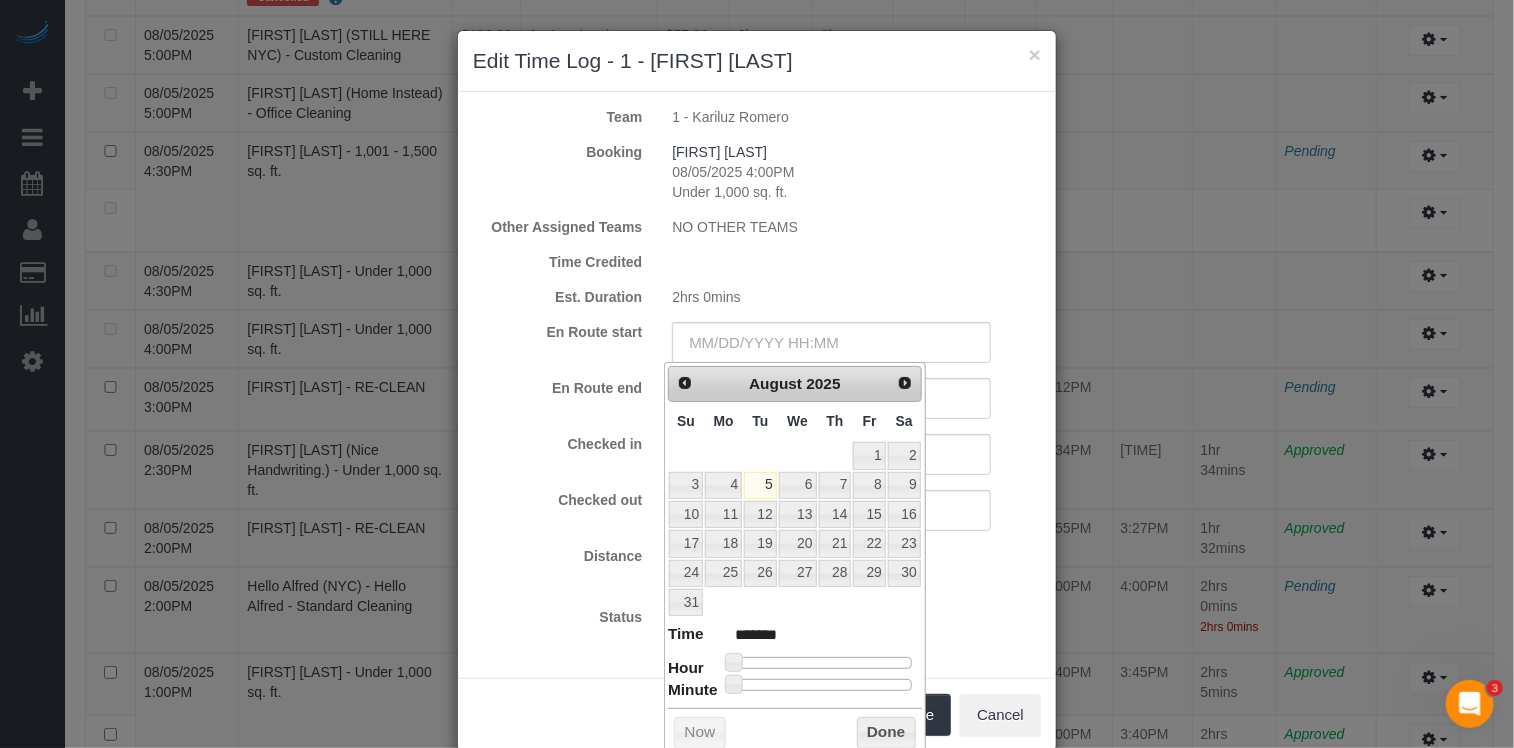 click at bounding box center [822, 663] 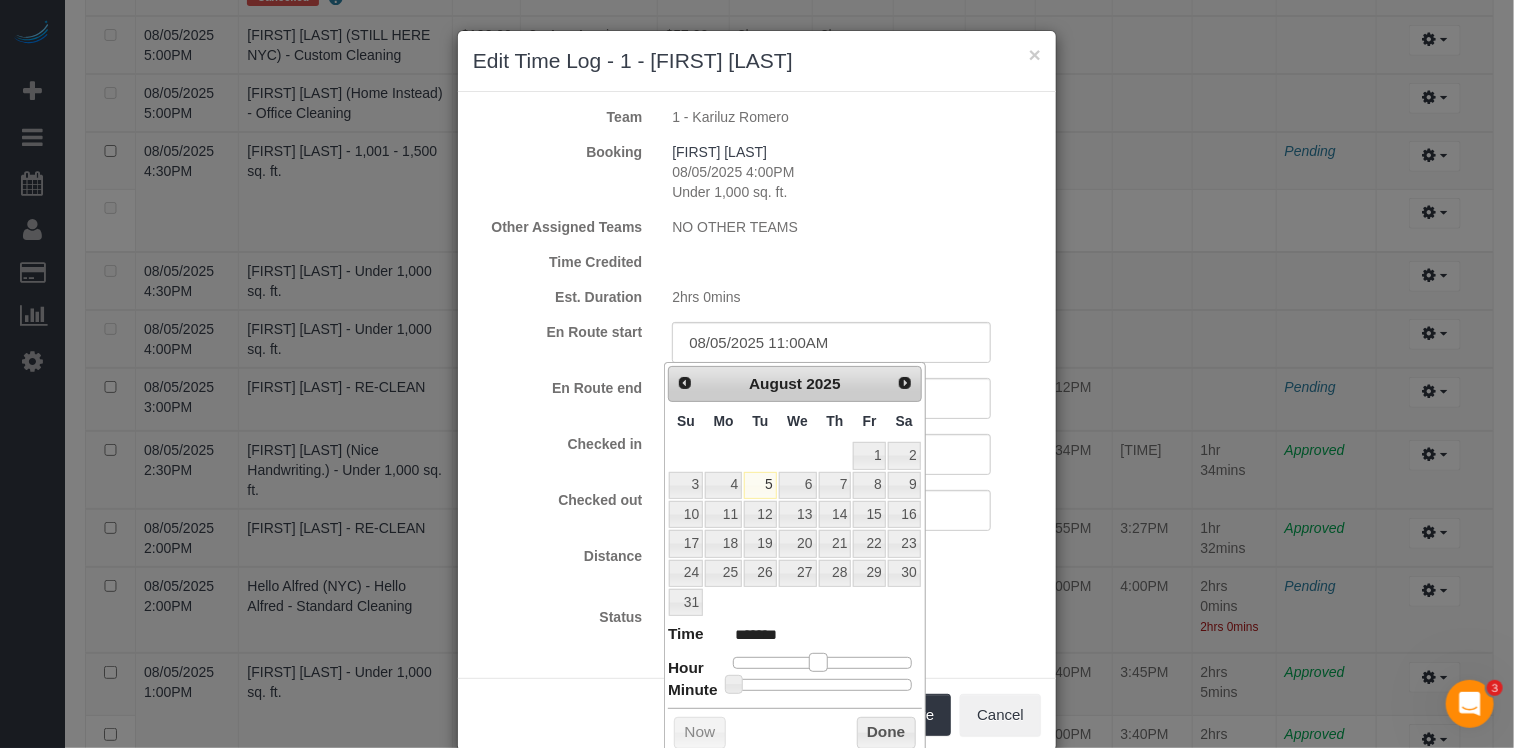 type on "08/05/2025 12:00PM" 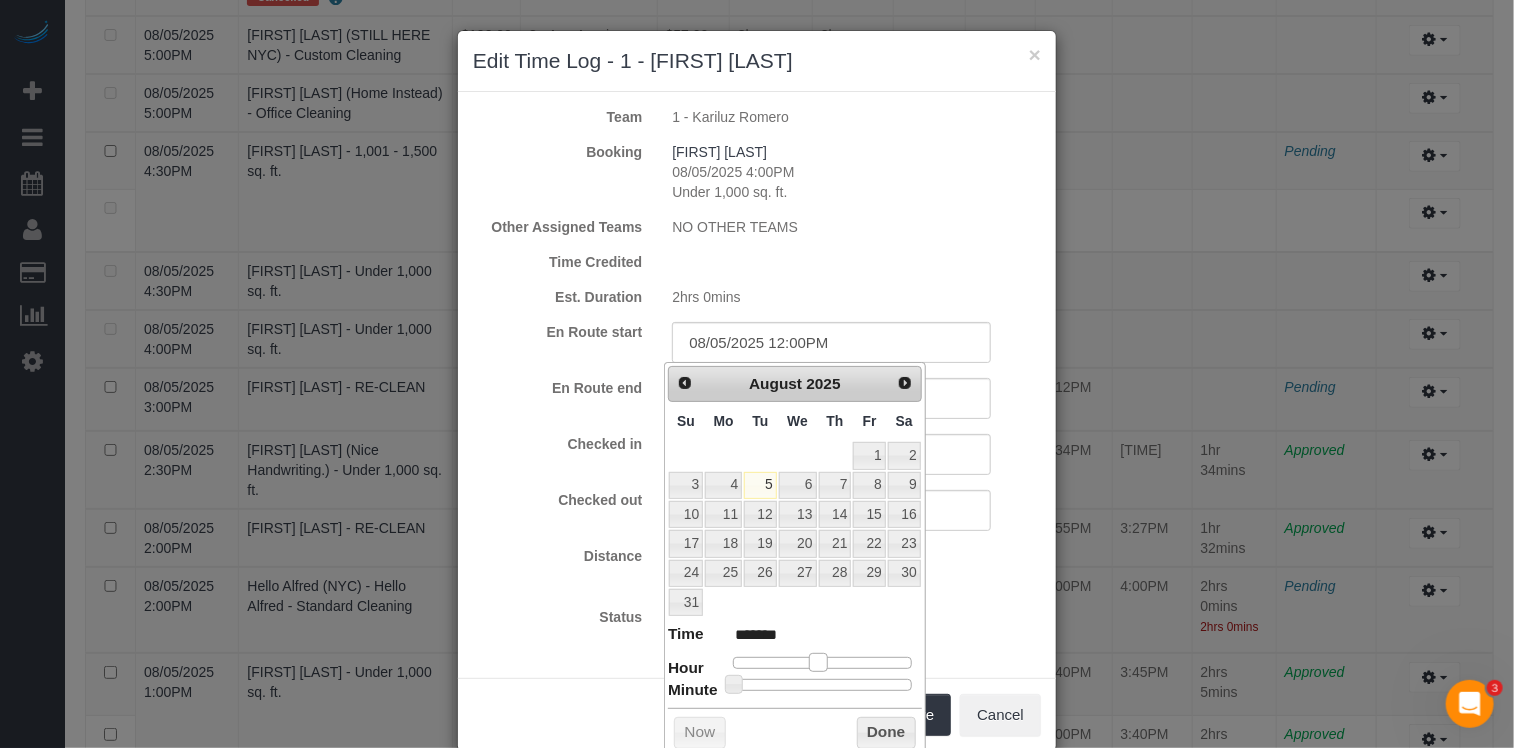 type on "08/05/2025 1:00PM" 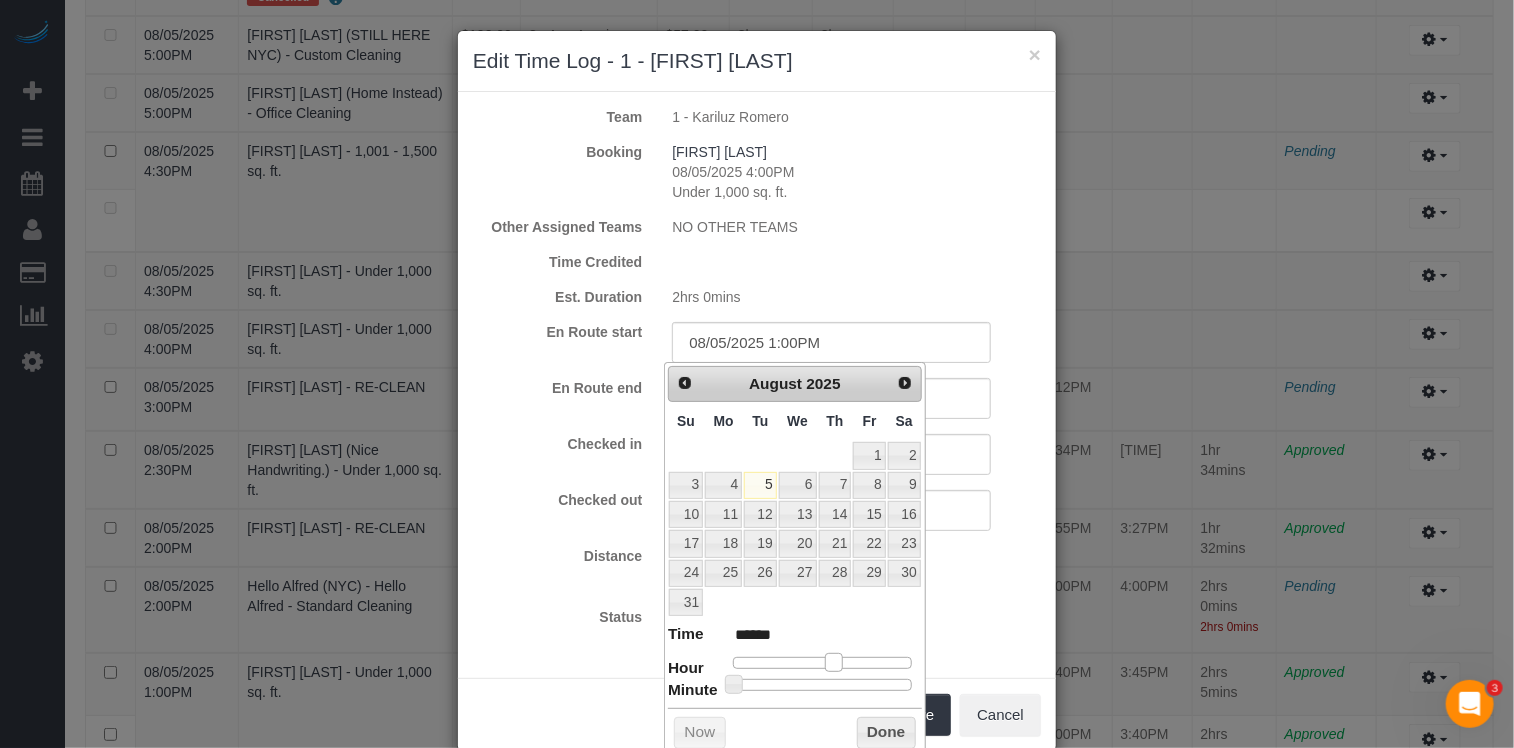type on "08/05/2025 2:00PM" 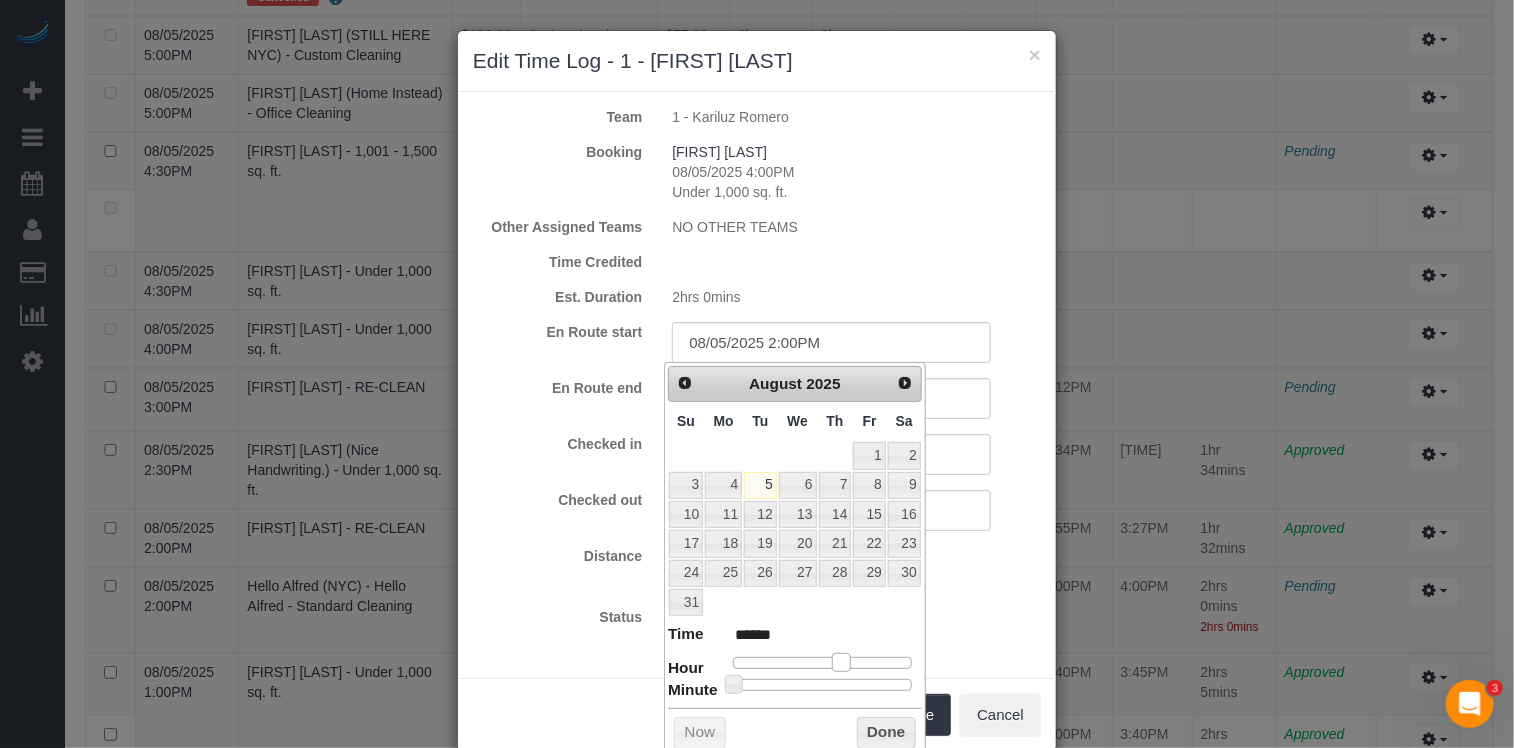 type on "08/05/2025 1:00PM" 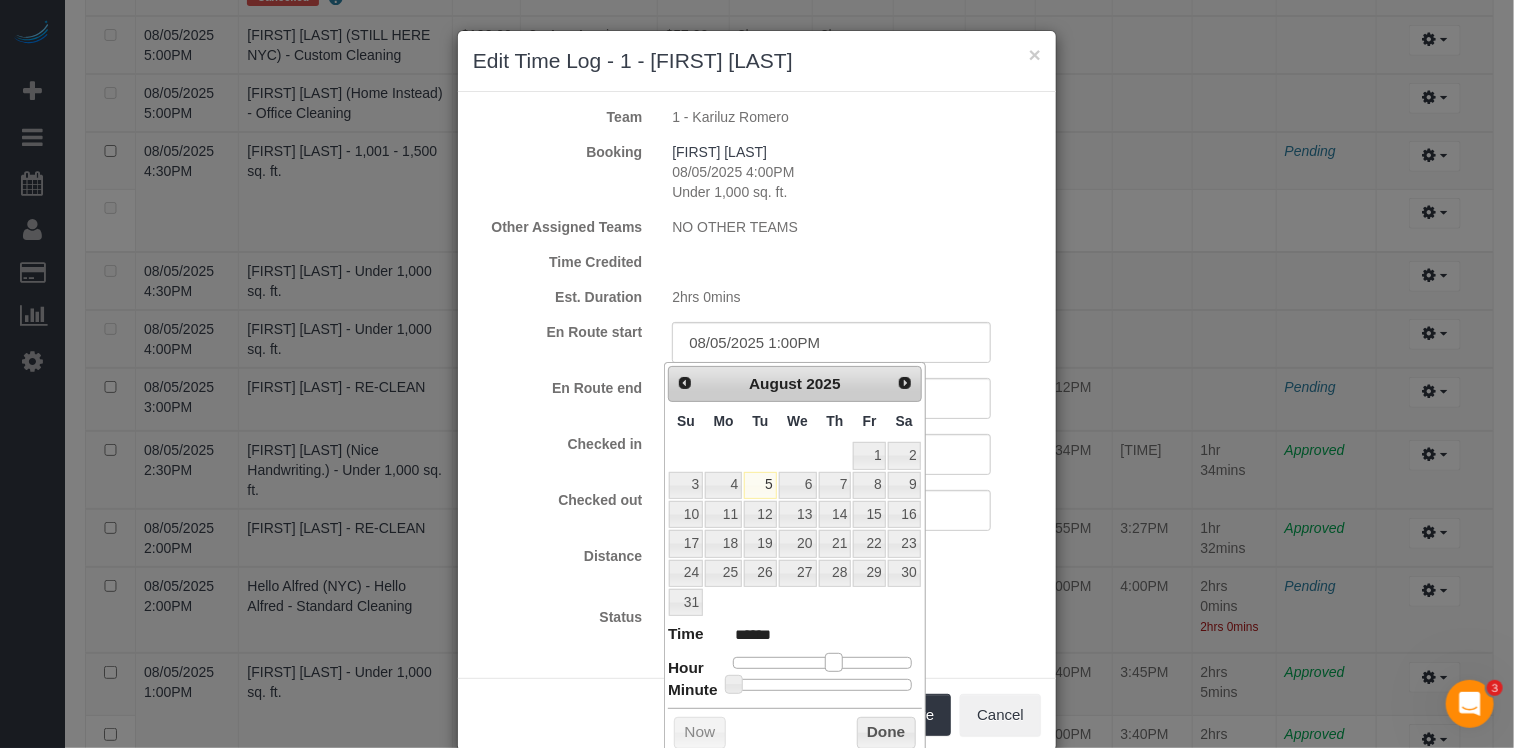 drag, startPoint x: 821, startPoint y: 657, endPoint x: 839, endPoint y: 654, distance: 18.248287 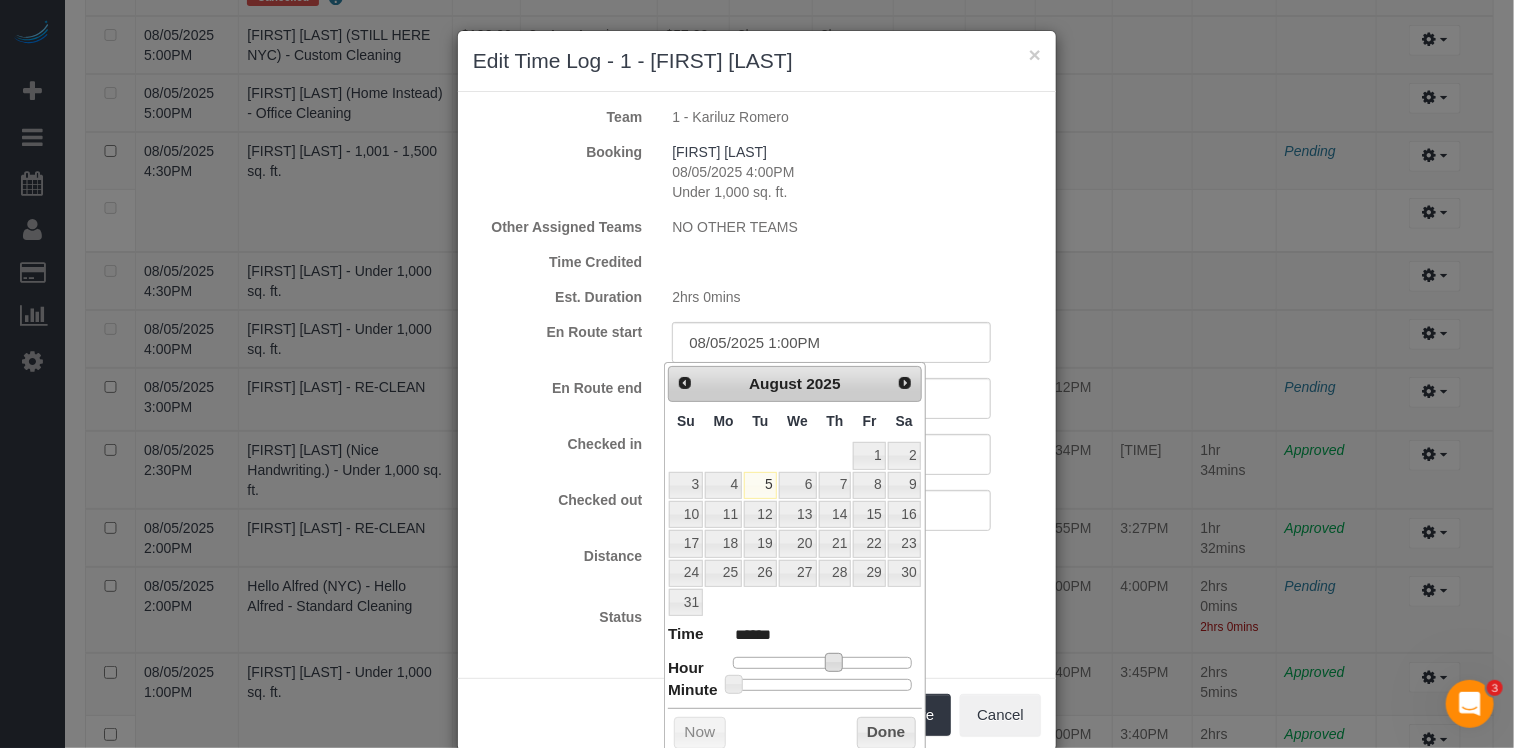 type on "[DATE] [TIME]" 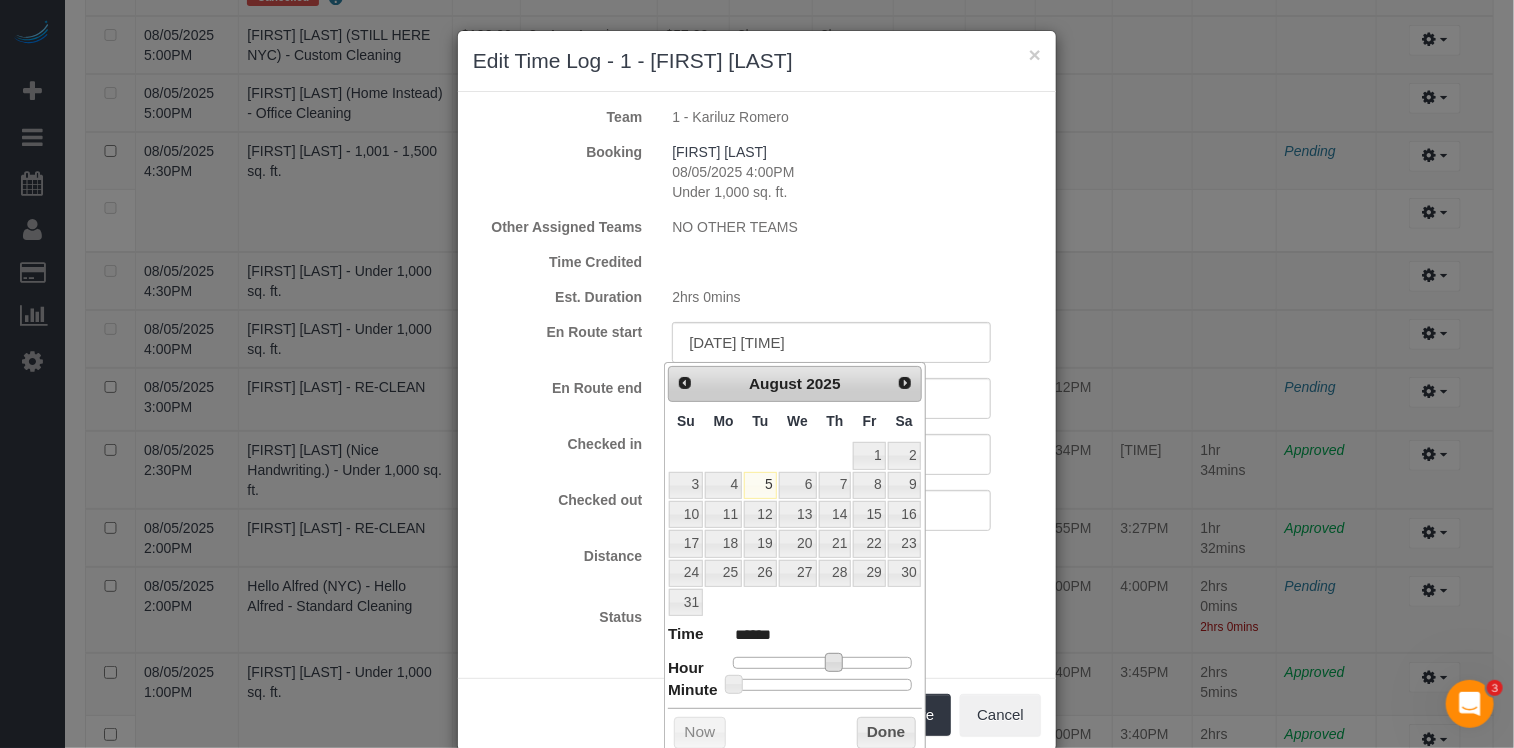 click at bounding box center [822, 685] 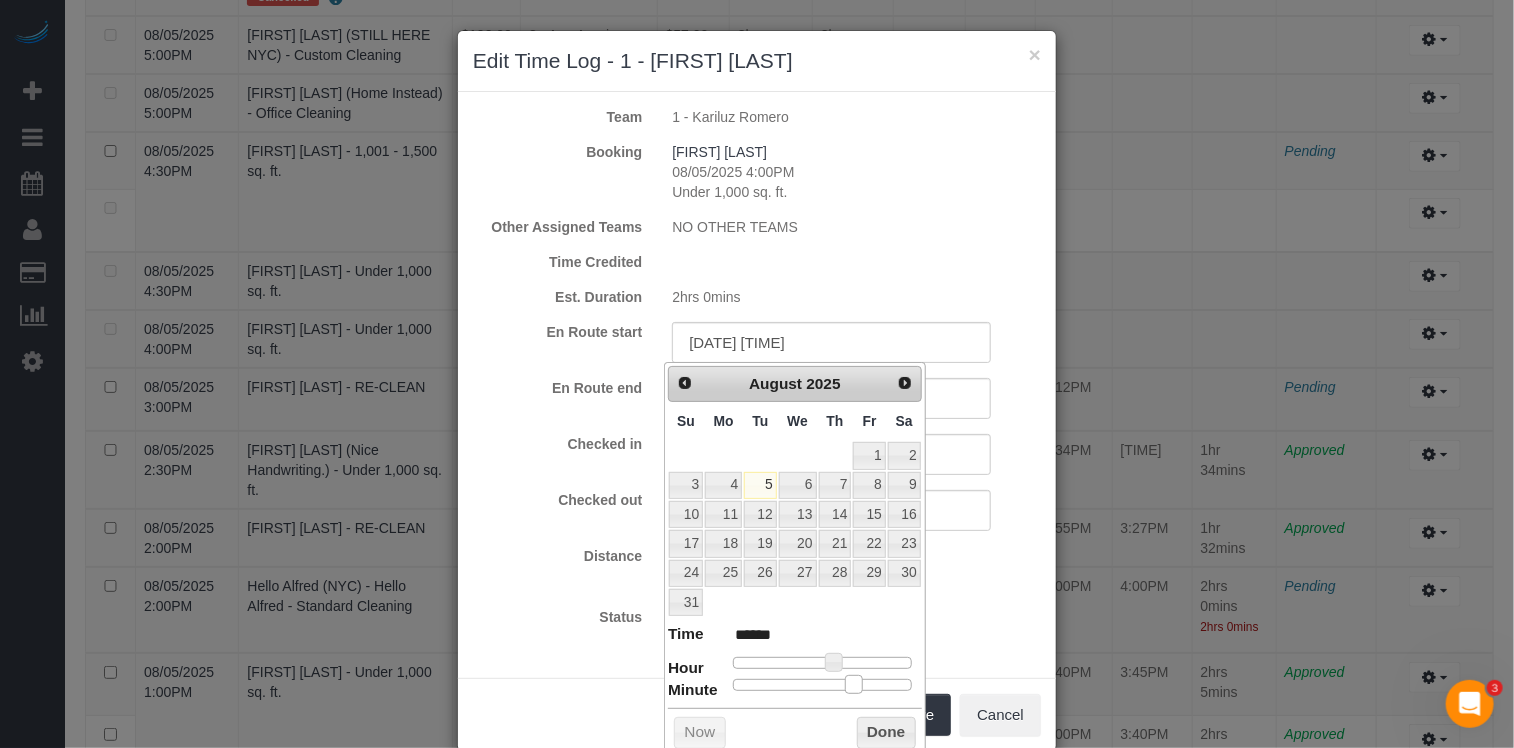 type on "[DATE] [TIME]" 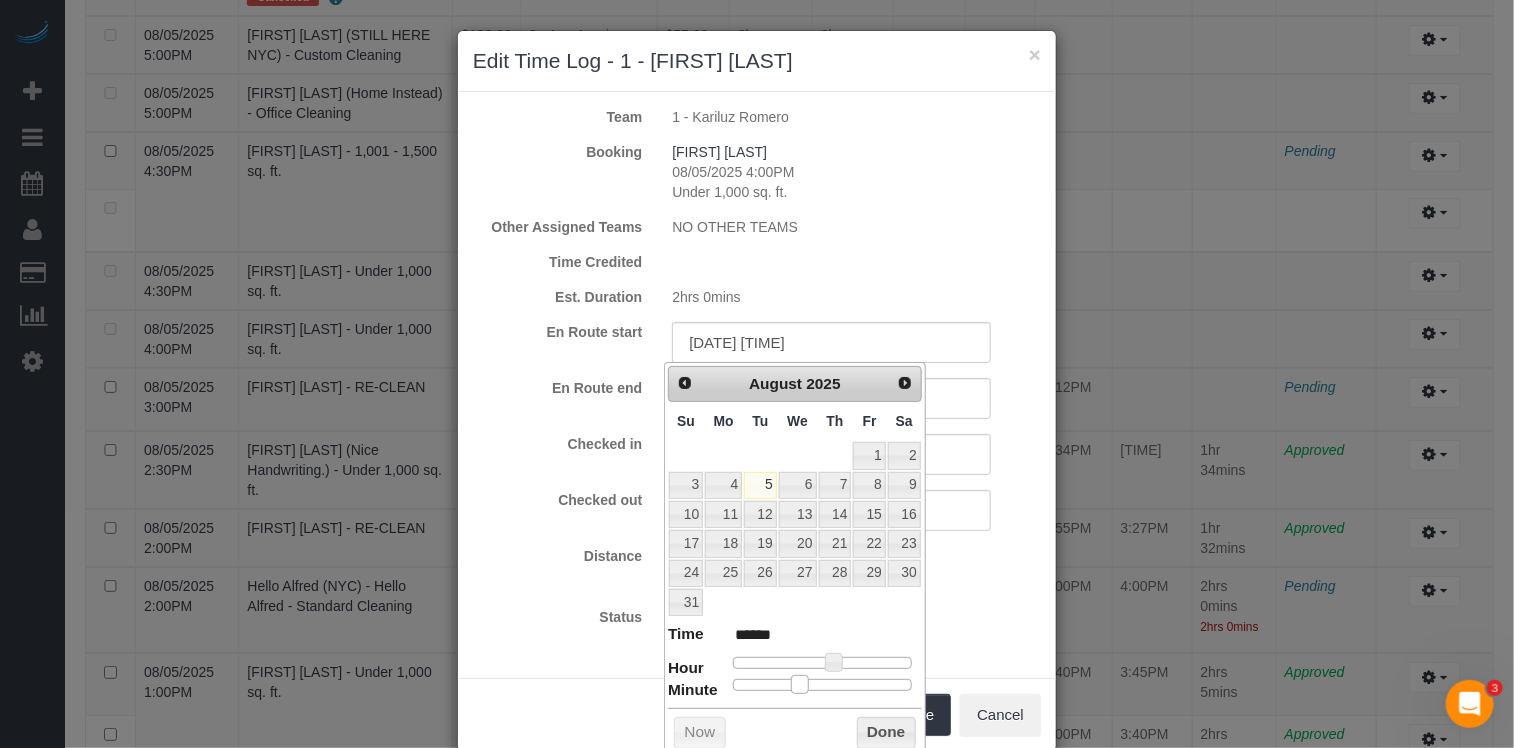 type on "[DATE] [TIME]" 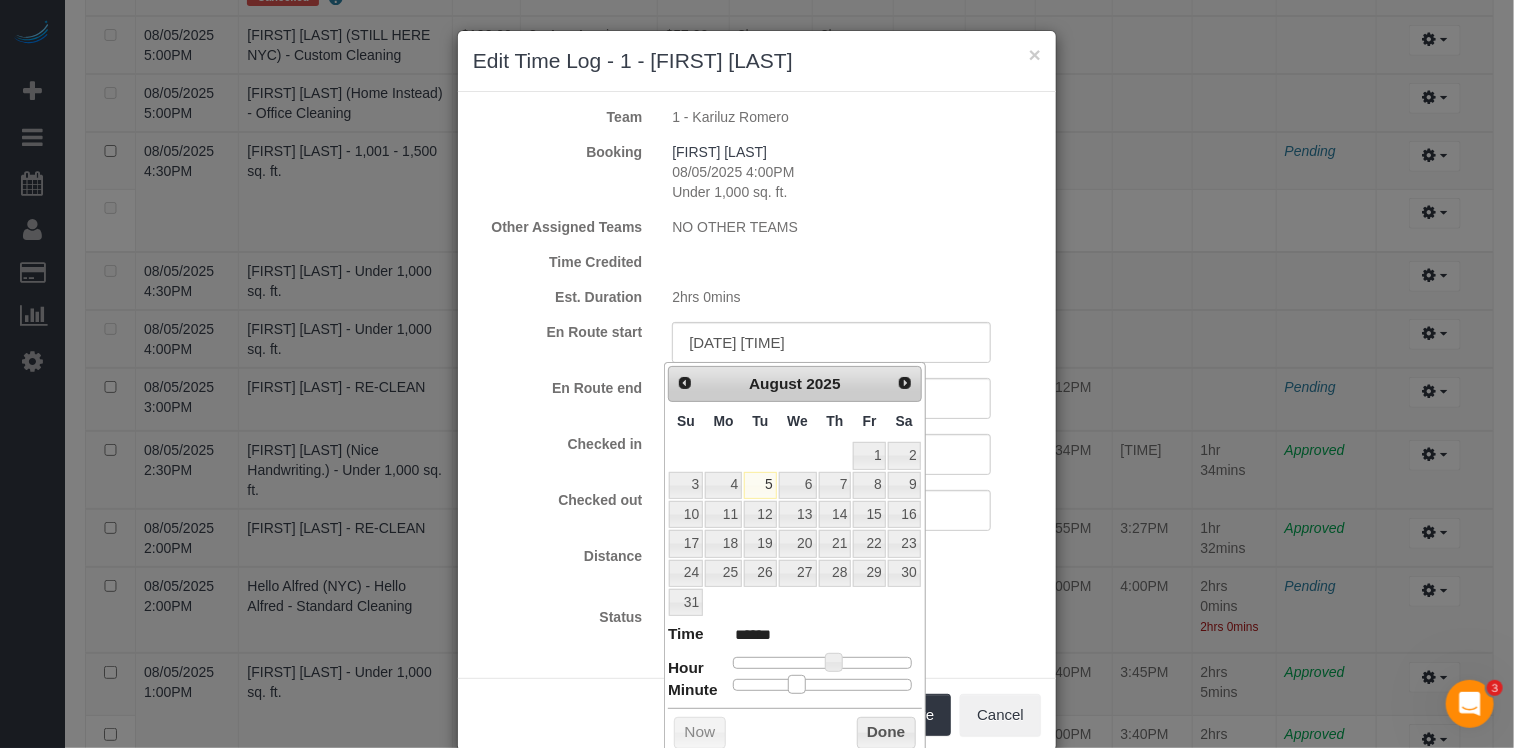 type on "[DATE] [TIME]" 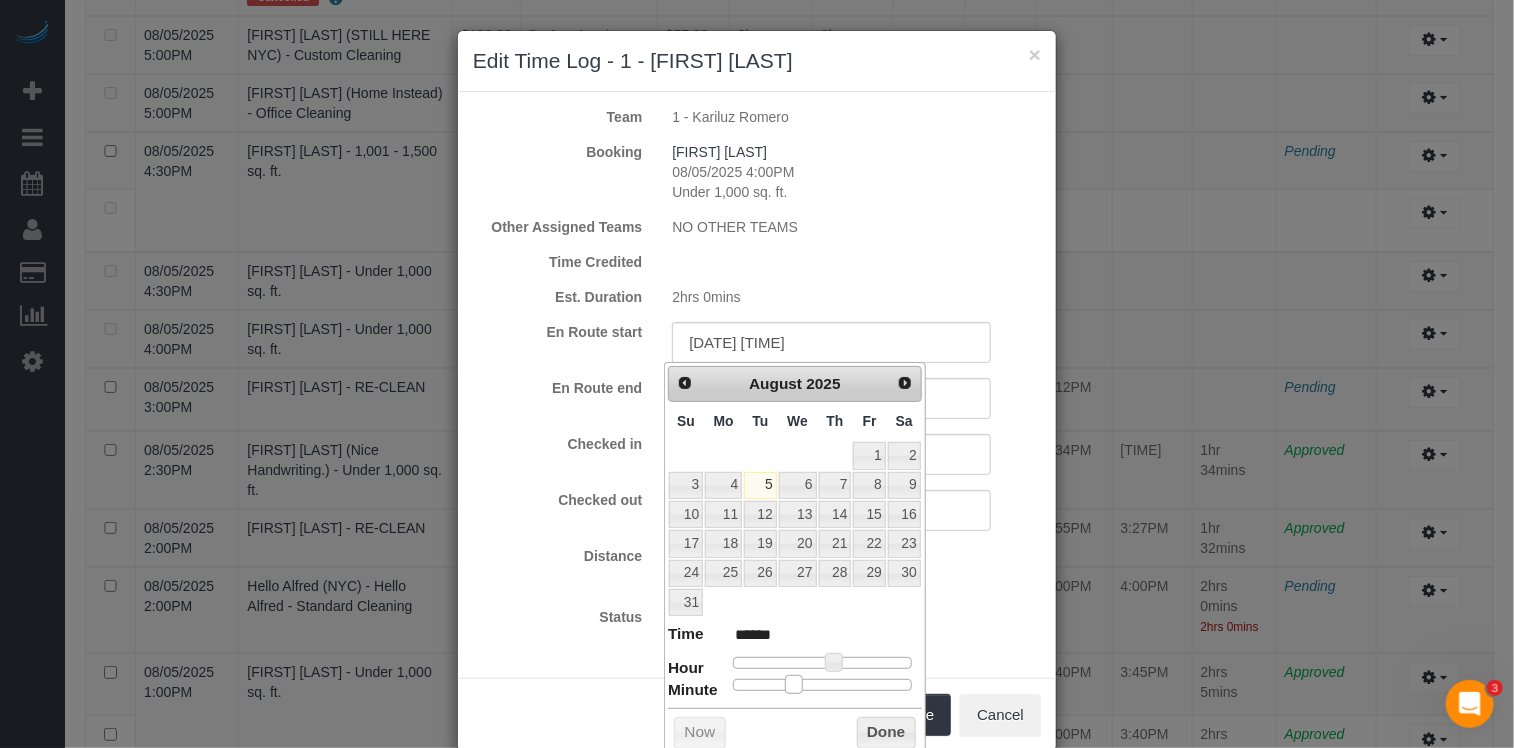 drag, startPoint x: 855, startPoint y: 681, endPoint x: 795, endPoint y: 678, distance: 60.074955 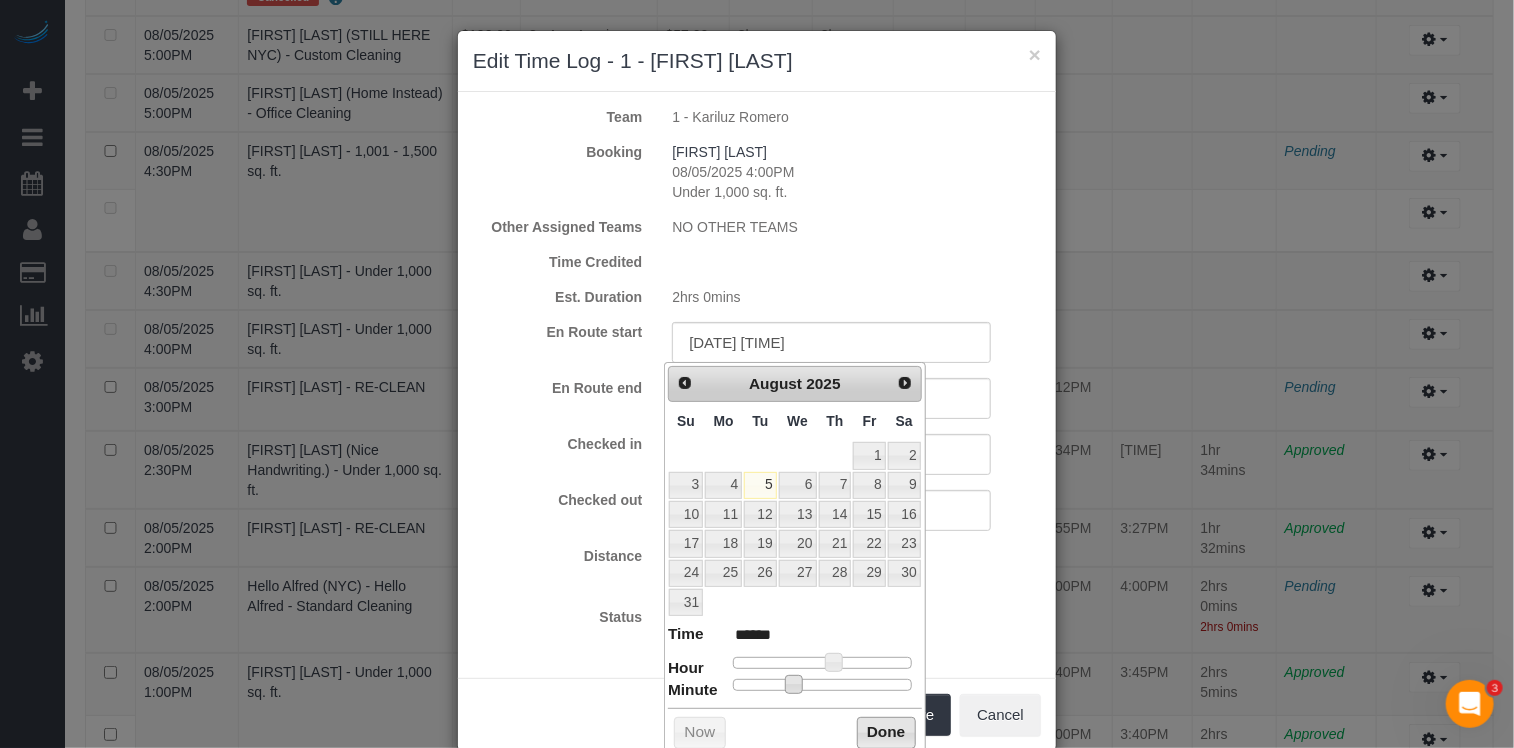 click on "Done" at bounding box center [886, 733] 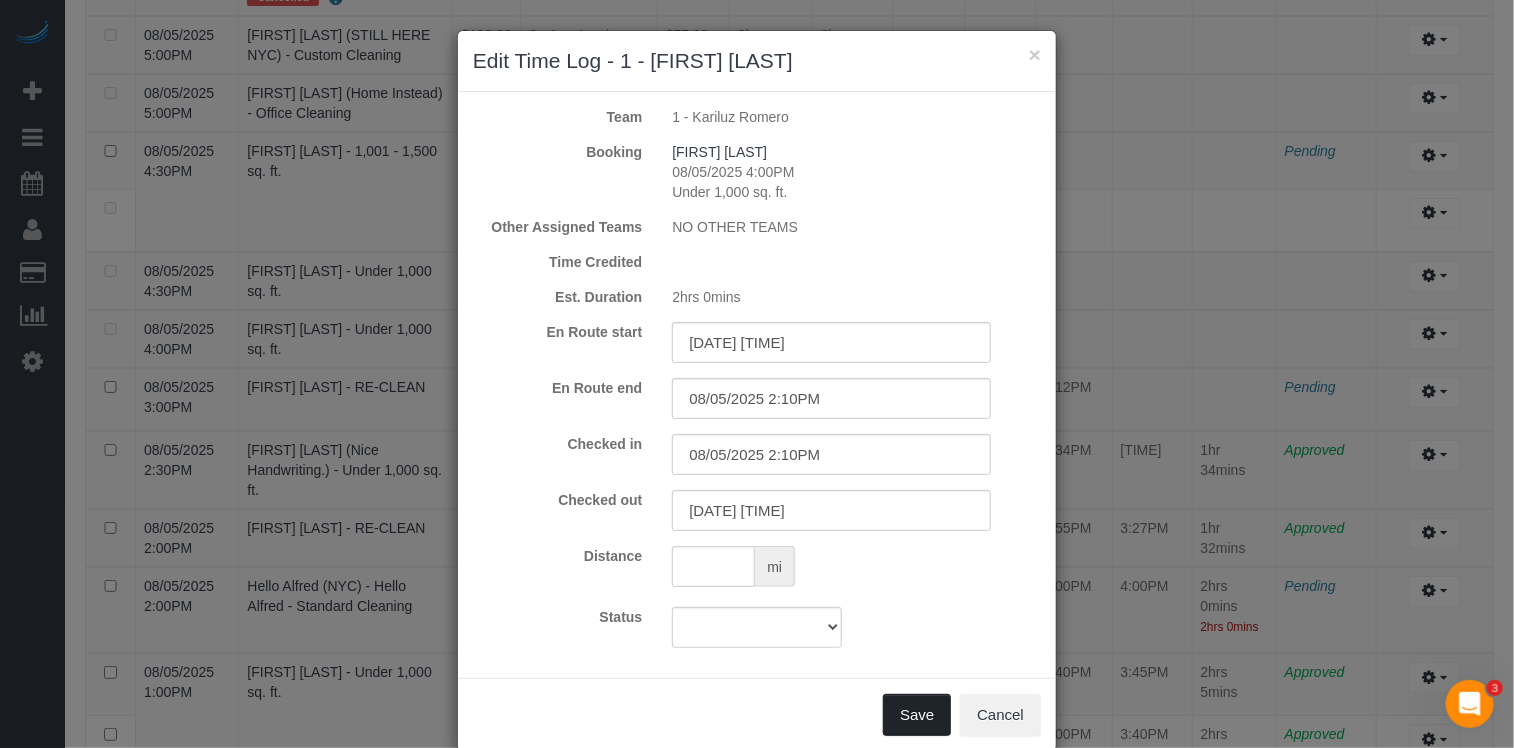 click on "Save" at bounding box center (917, 715) 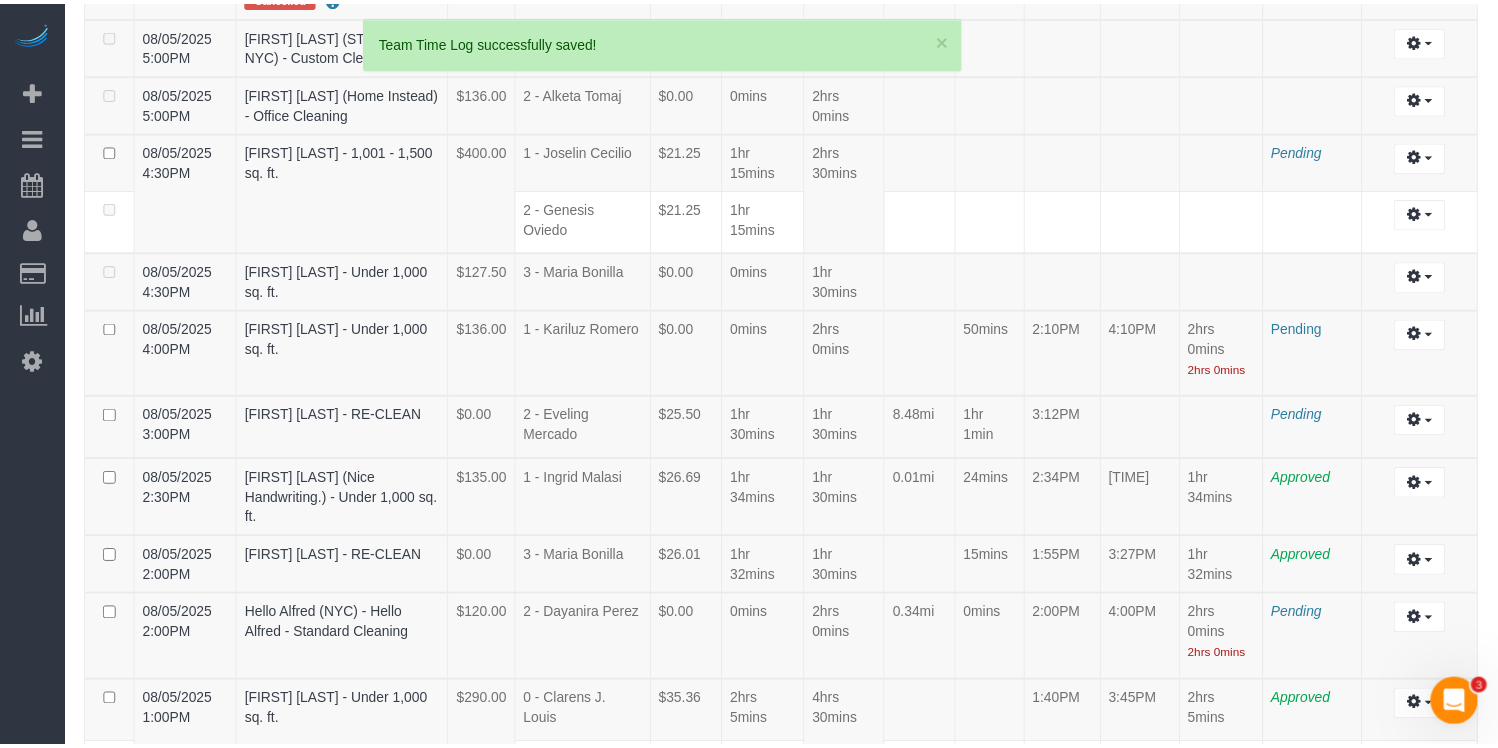 scroll, scrollTop: 477, scrollLeft: 0, axis: vertical 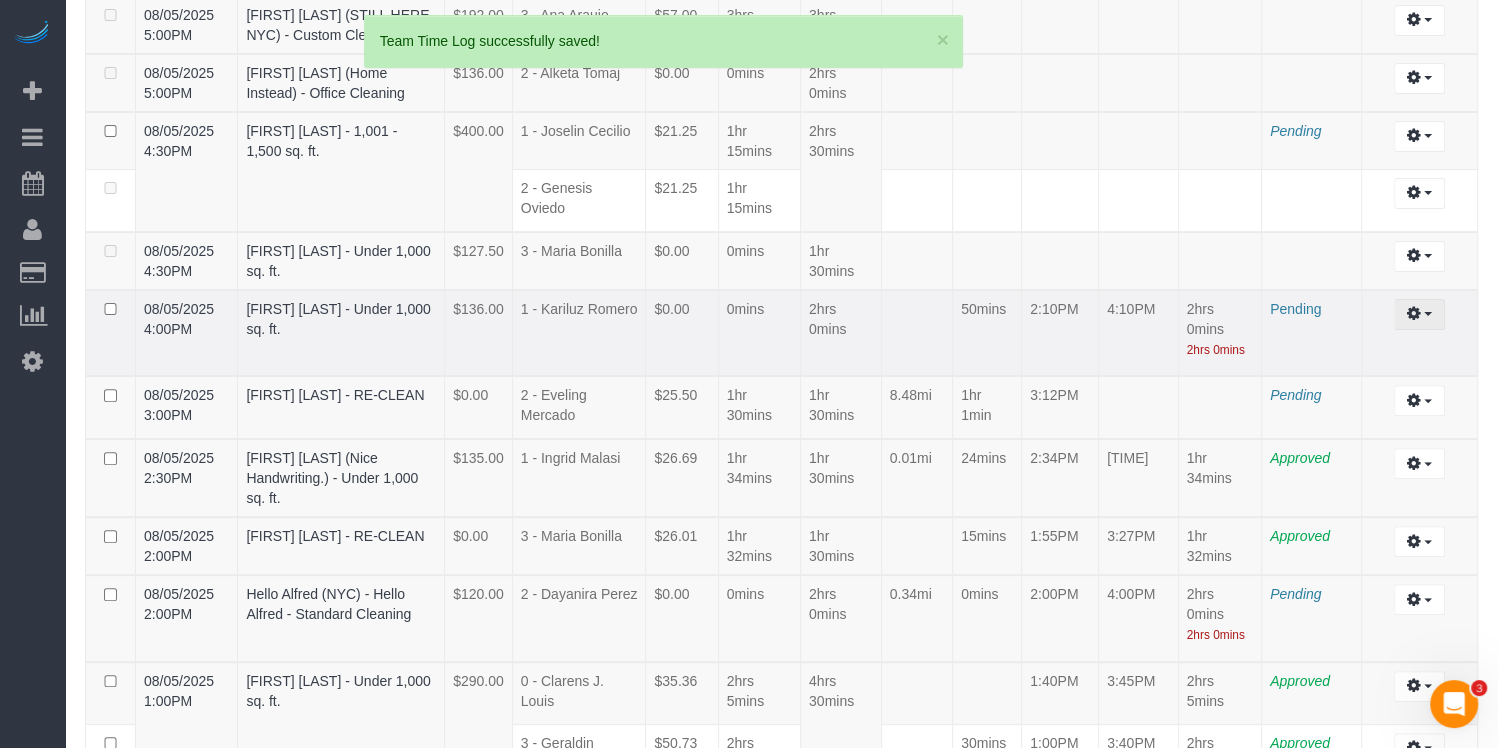 click at bounding box center [1419, 314] 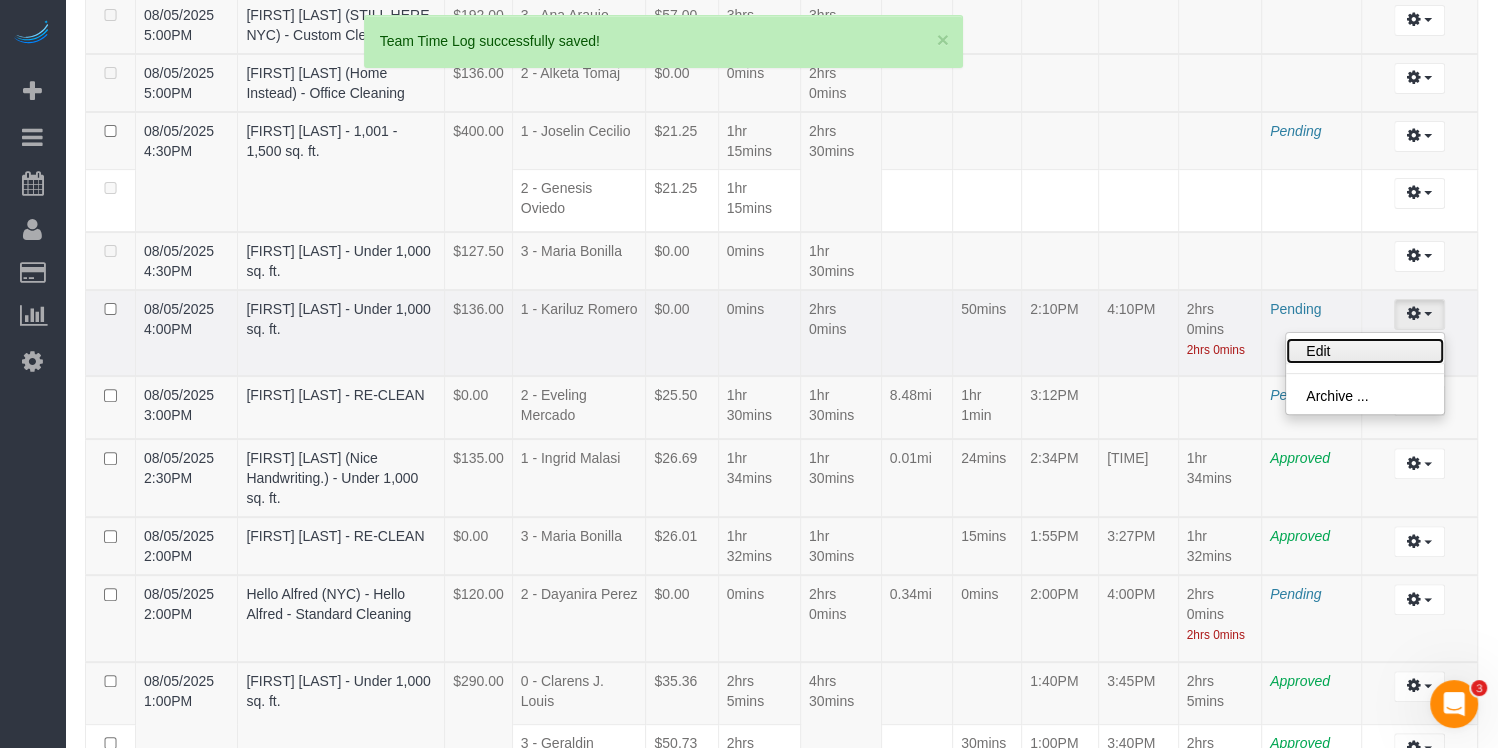 click on "Edit" at bounding box center [1365, 351] 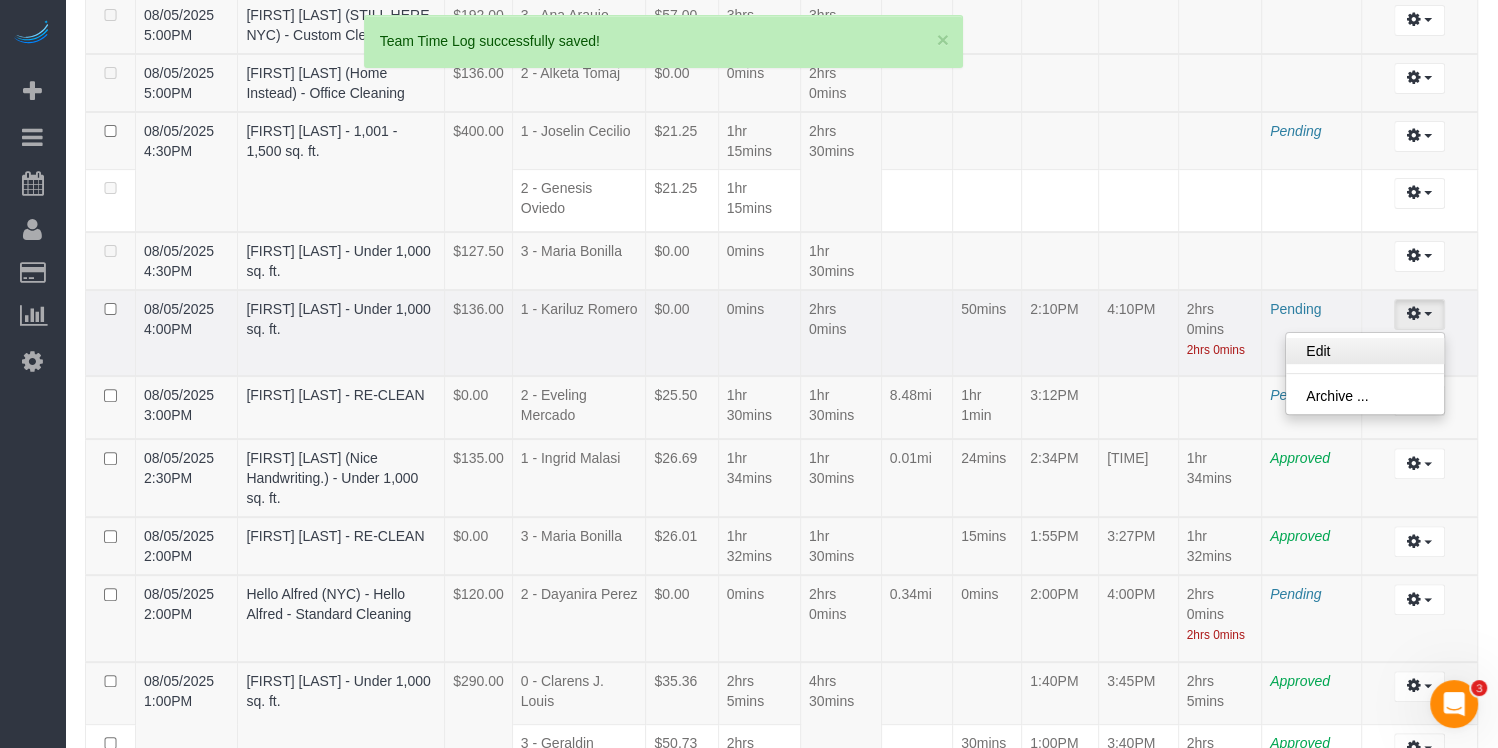 select on "draft" 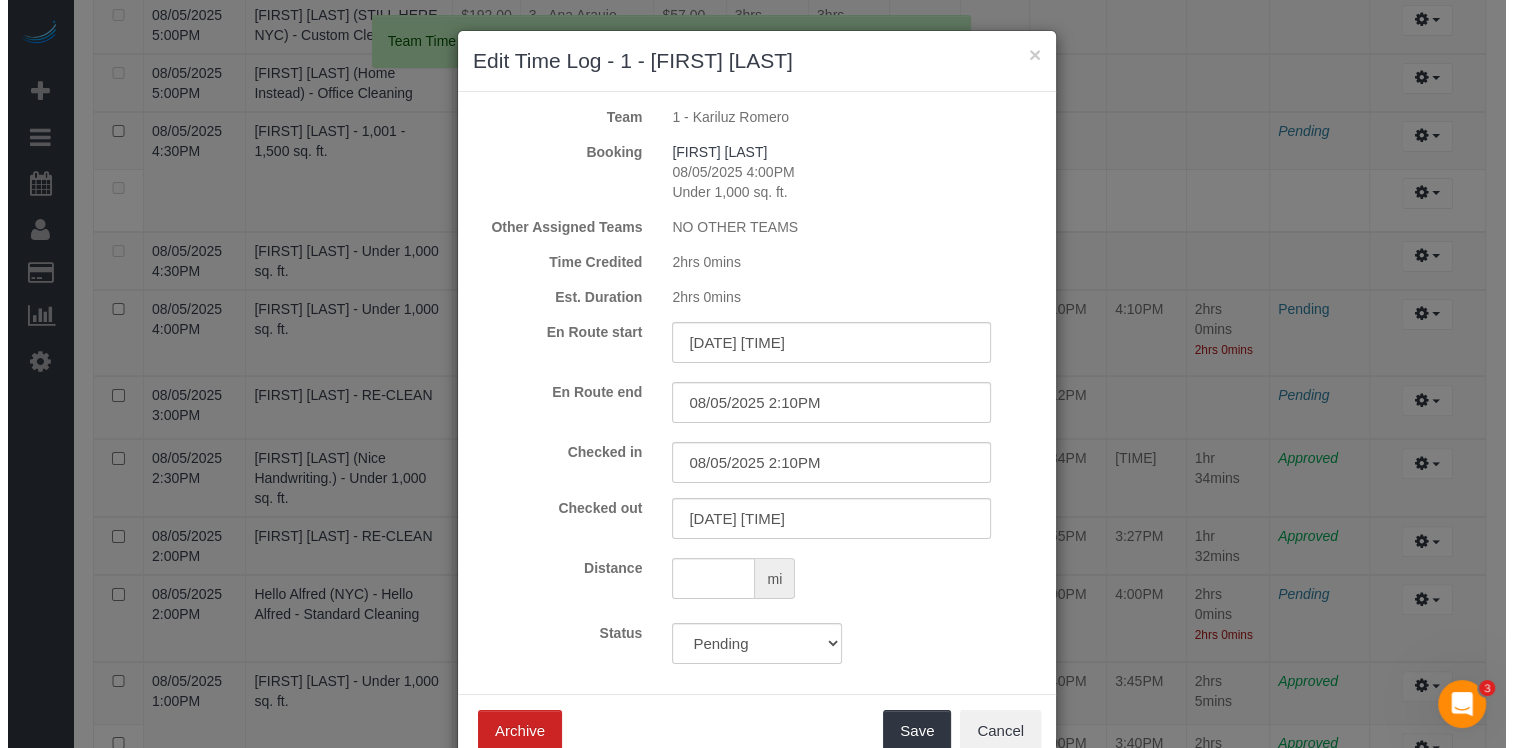 scroll, scrollTop: 457, scrollLeft: 0, axis: vertical 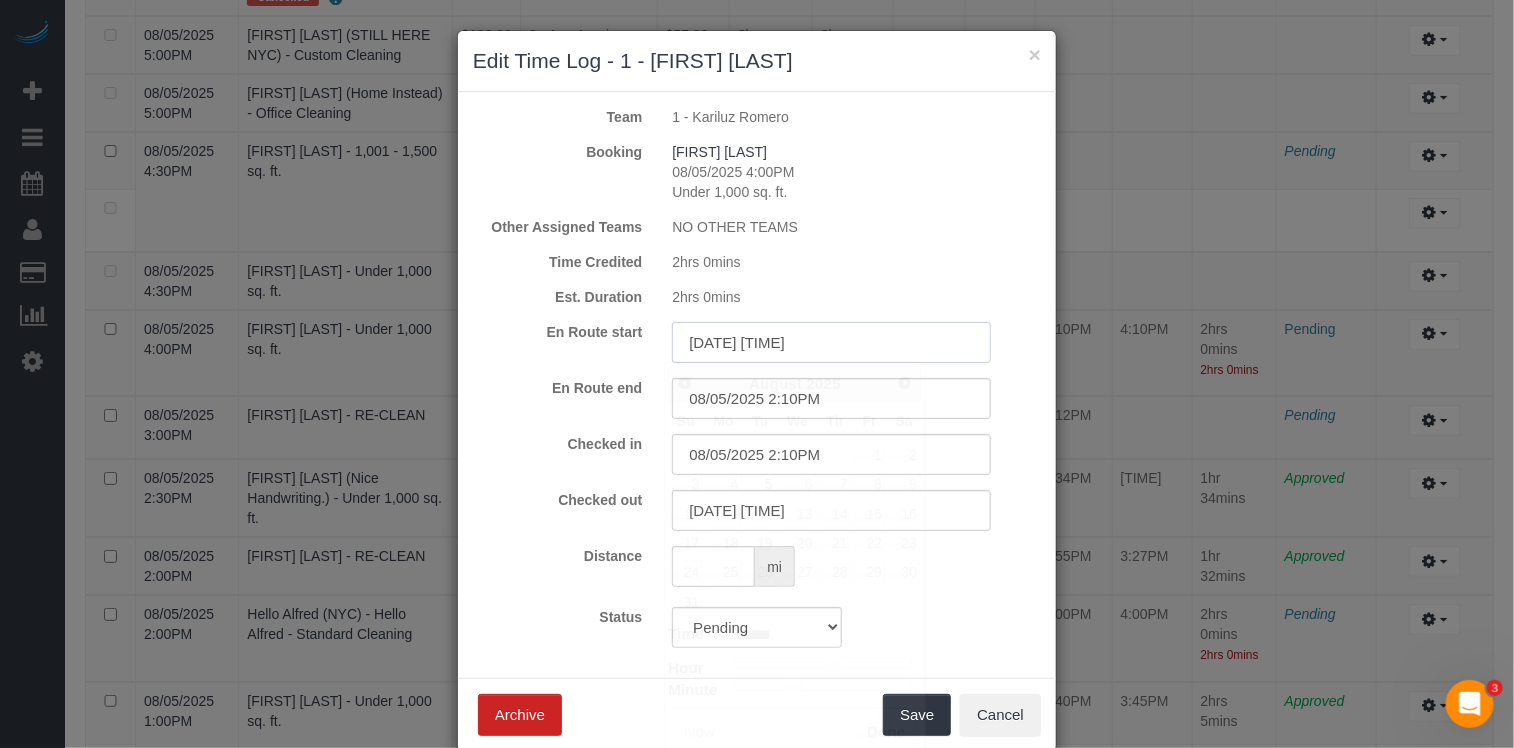 click on "[DATE] [TIME]" at bounding box center [831, 342] 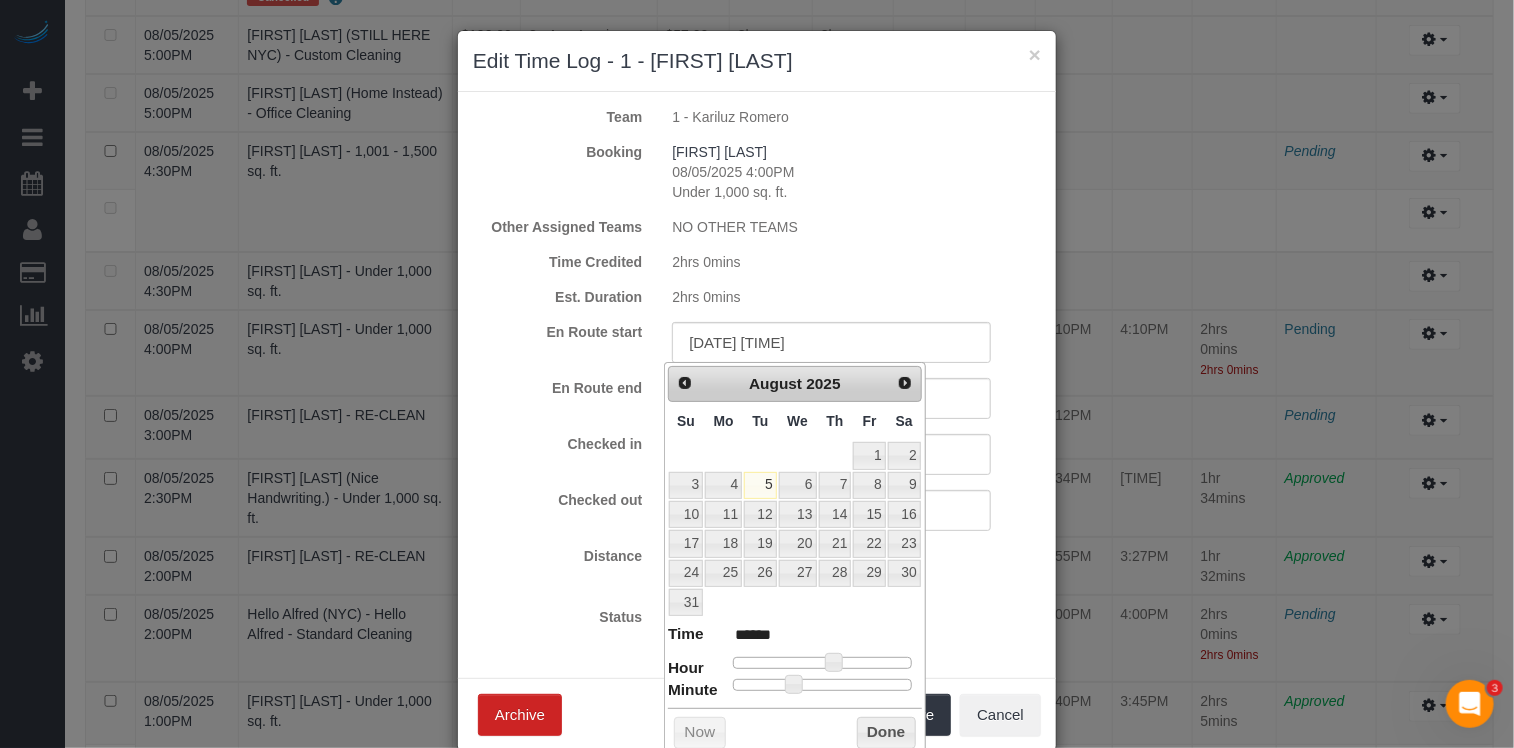 click at bounding box center [822, 685] 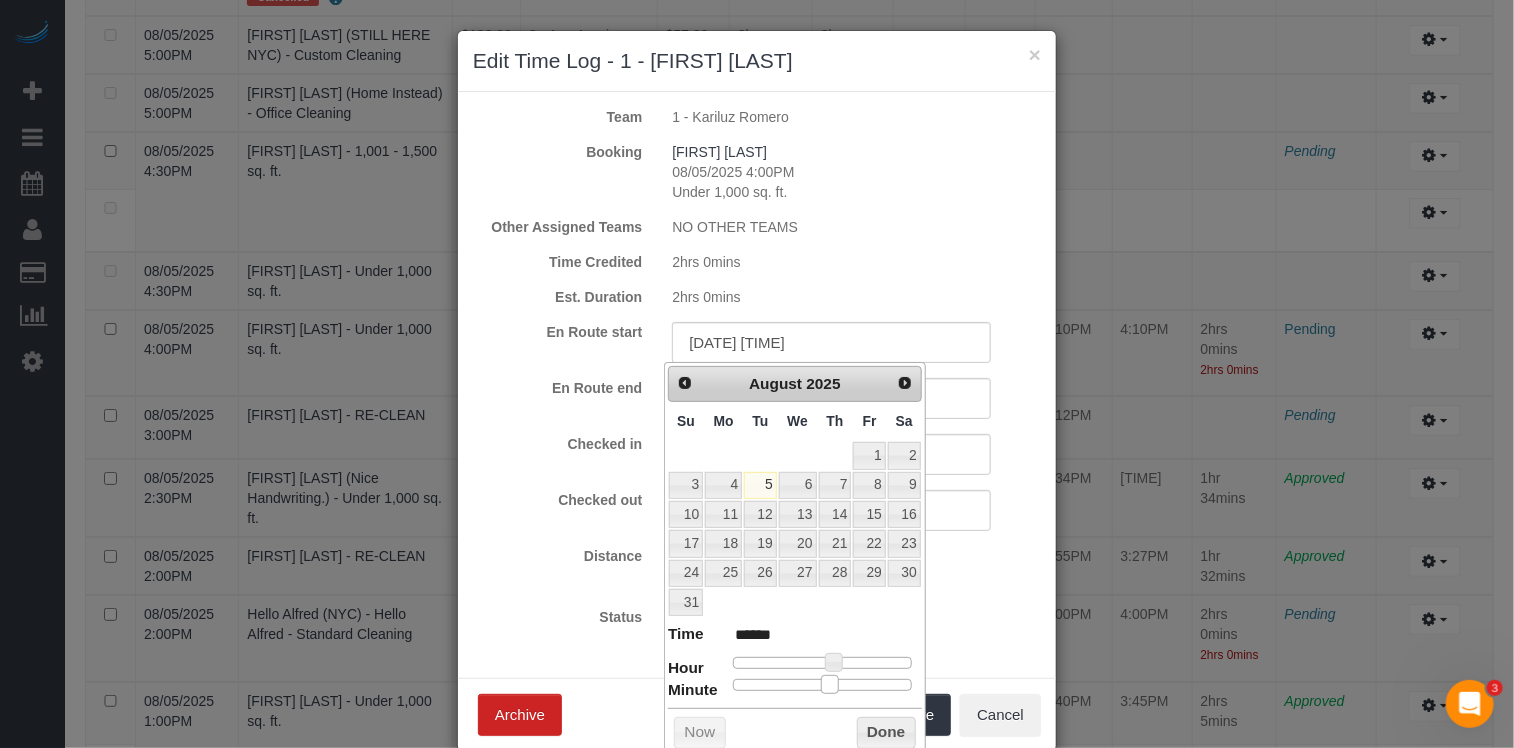 type on "[DATE] [TIME]" 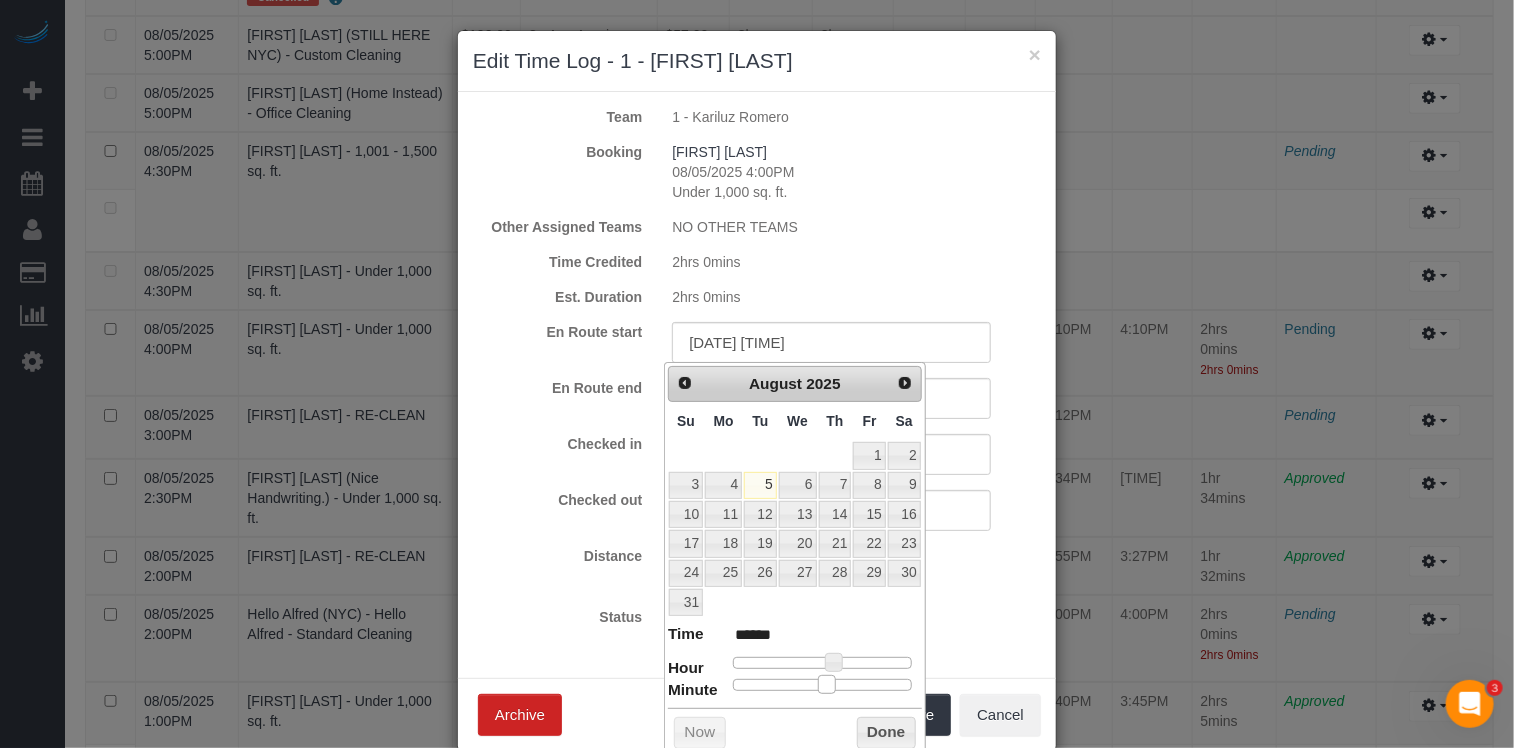 type on "[DATE] [TIME]" 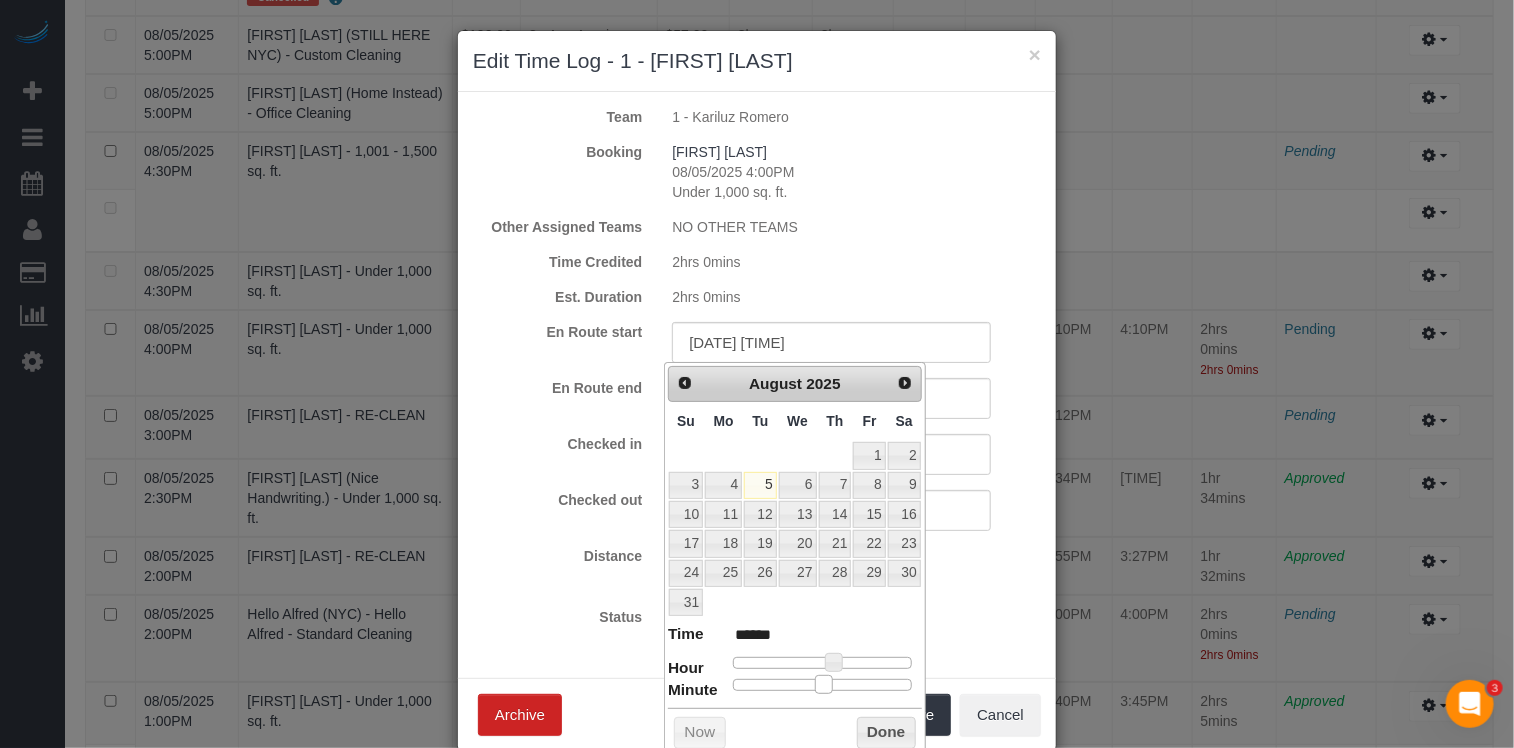 click at bounding box center [824, 684] 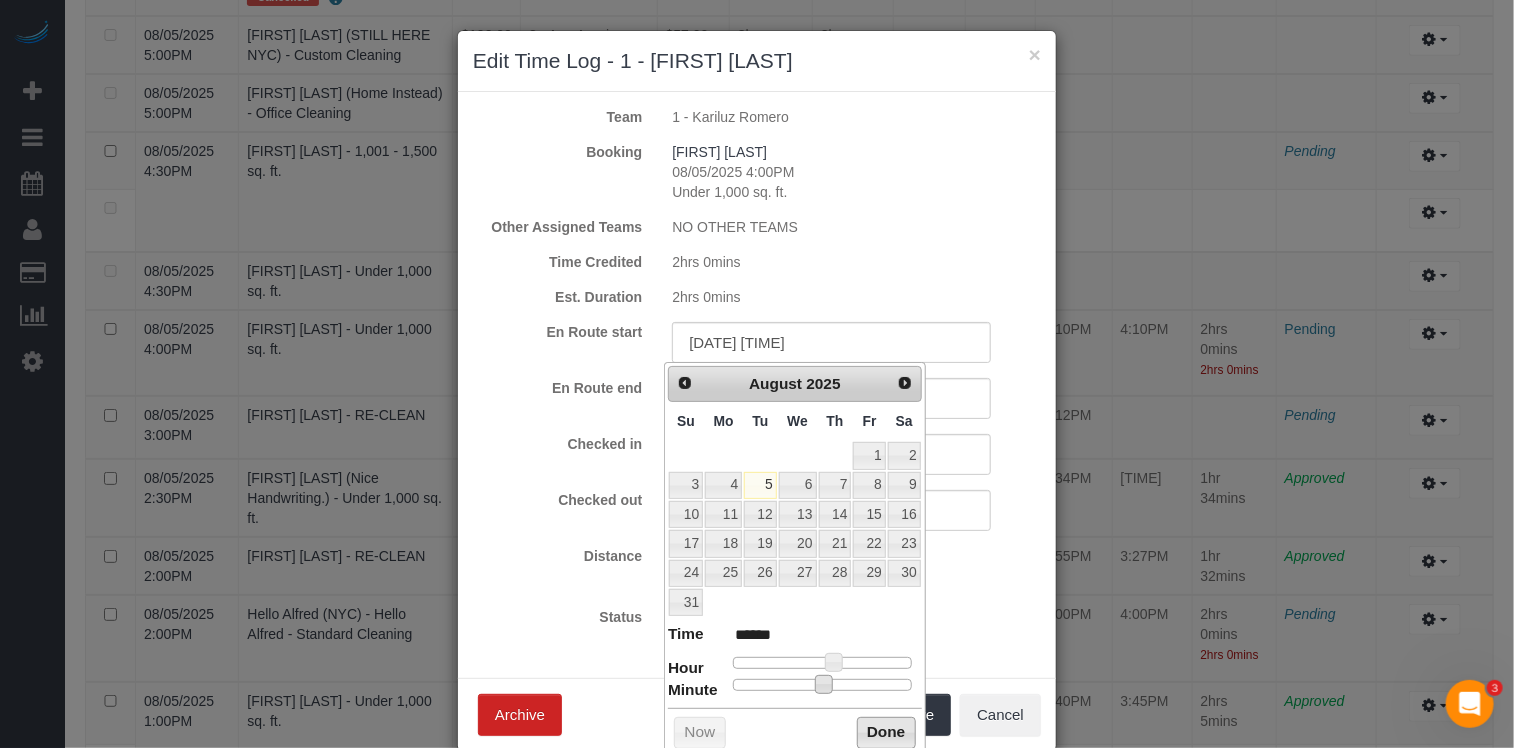 click on "Done" at bounding box center (886, 733) 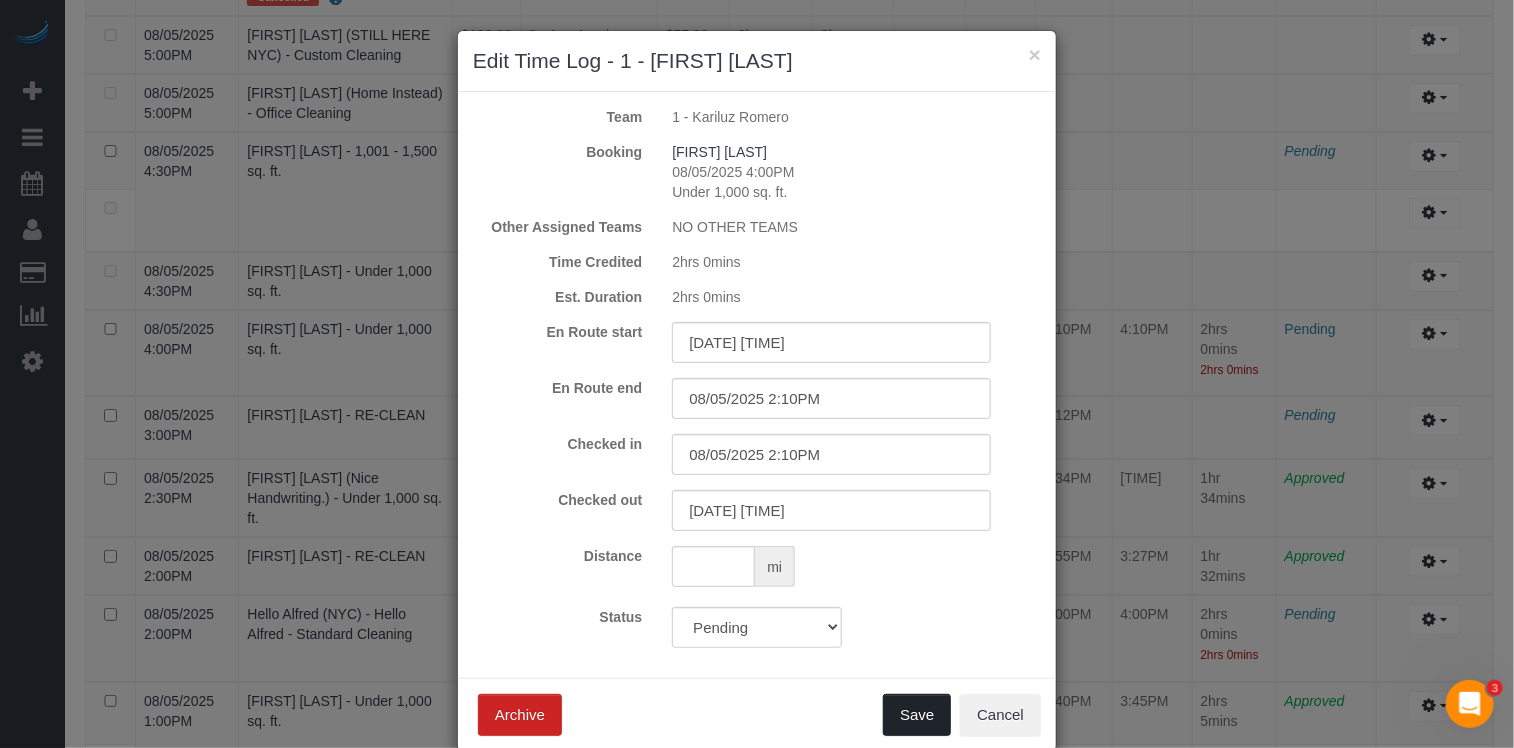 click on "Save" at bounding box center [917, 715] 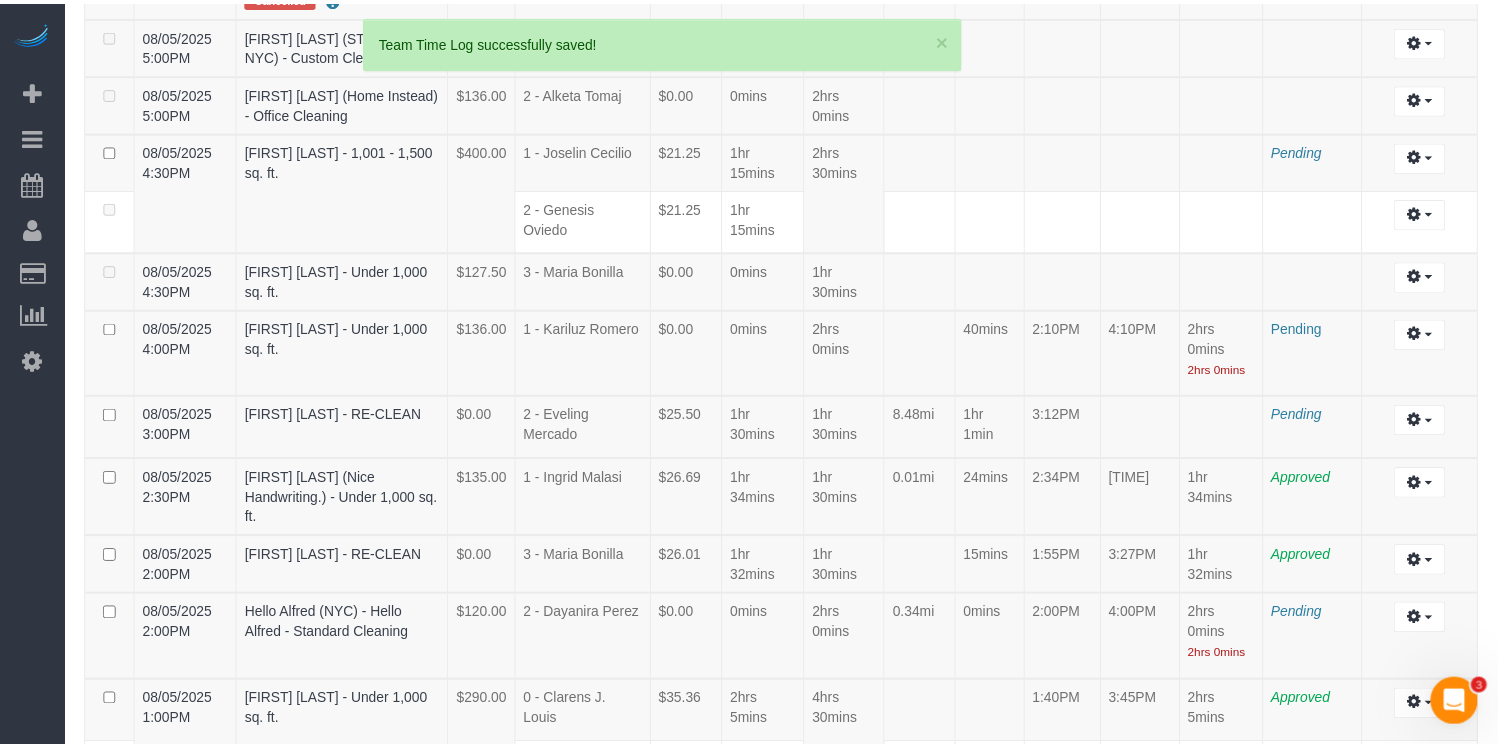 scroll, scrollTop: 477, scrollLeft: 0, axis: vertical 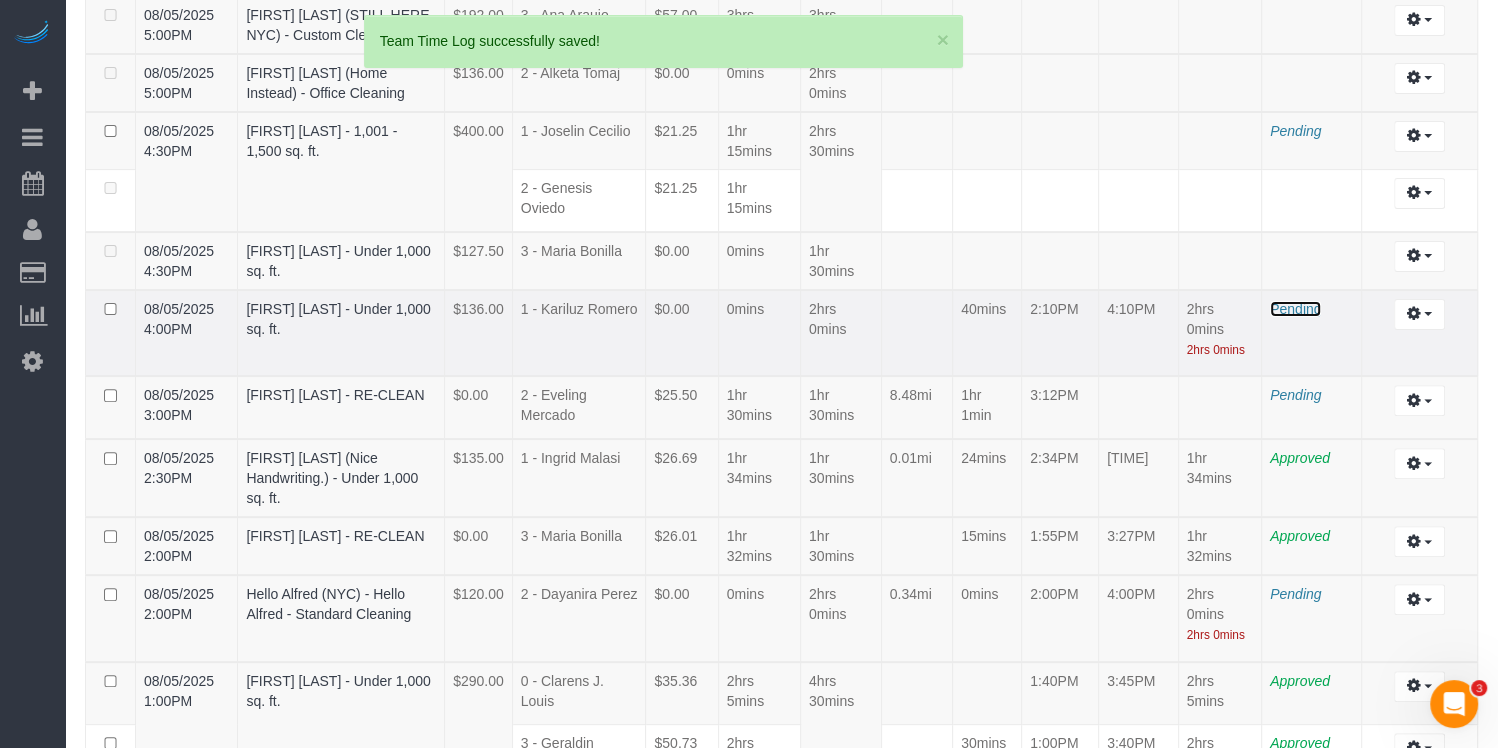 click on "Pending" at bounding box center [1295, 309] 